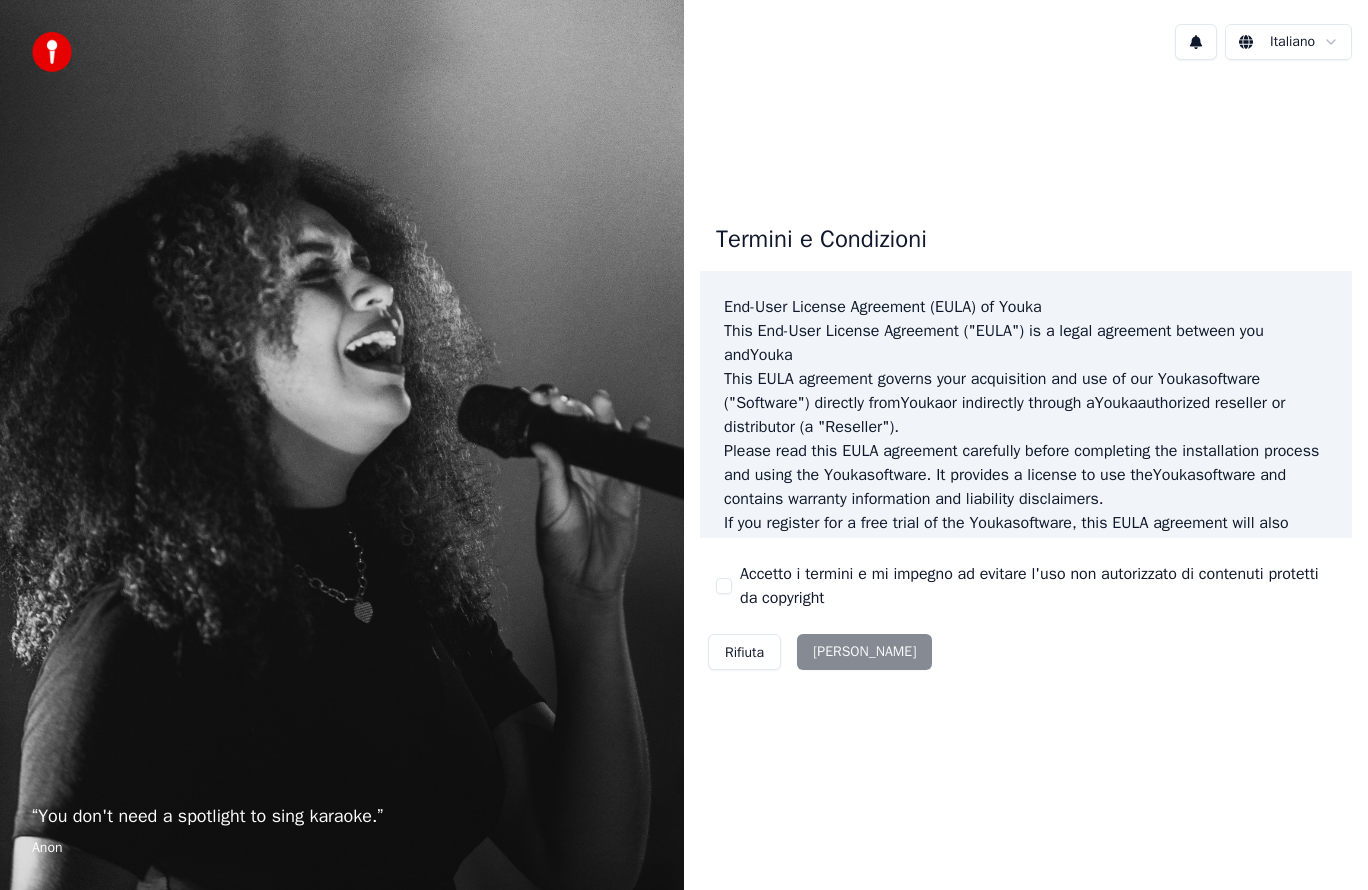 scroll, scrollTop: 0, scrollLeft: 0, axis: both 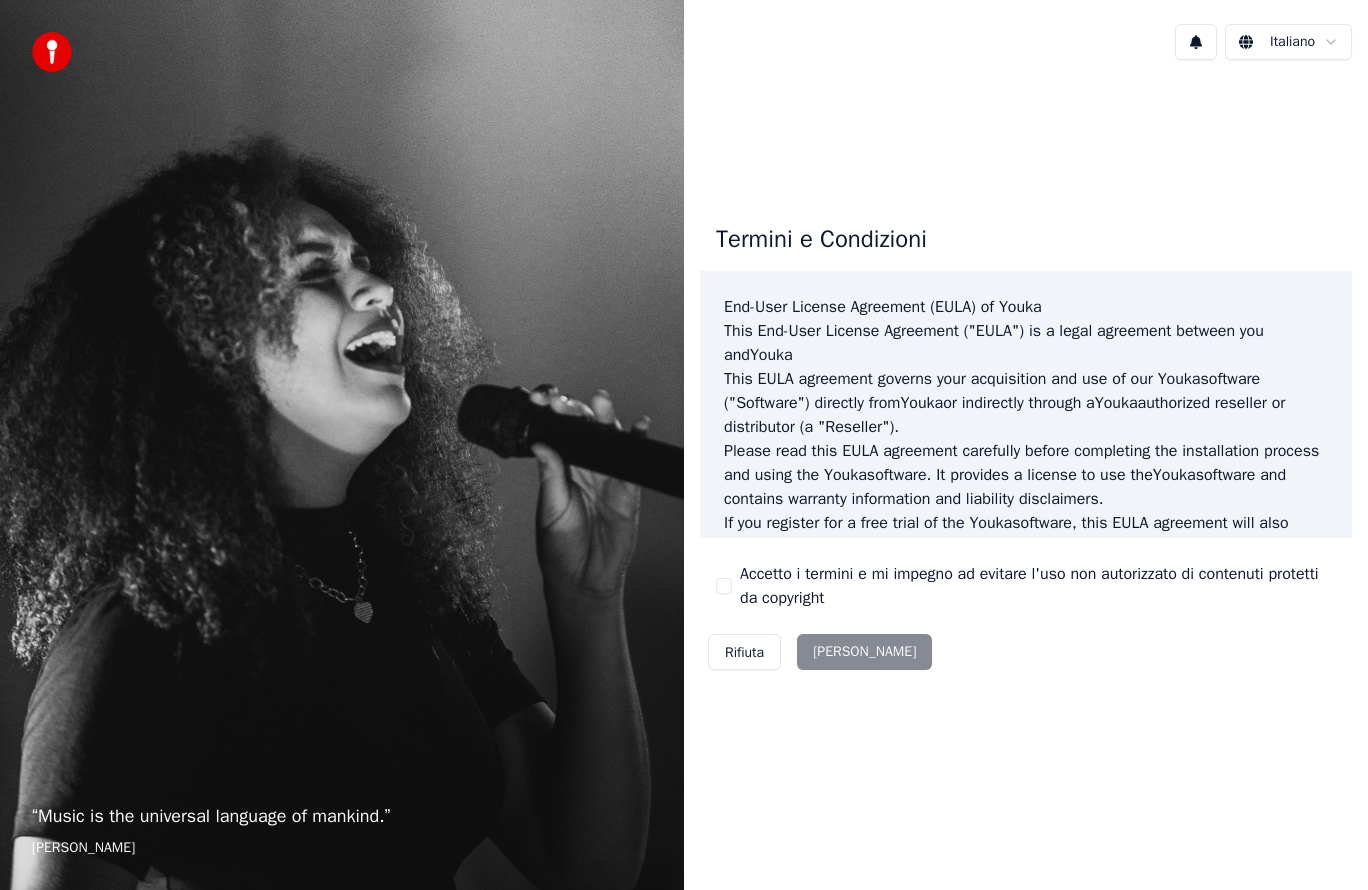 click on "Accetto i termini e mi impegno ad evitare l'uso non autorizzato di contenuti protetti da copyright" at bounding box center [1038, 586] 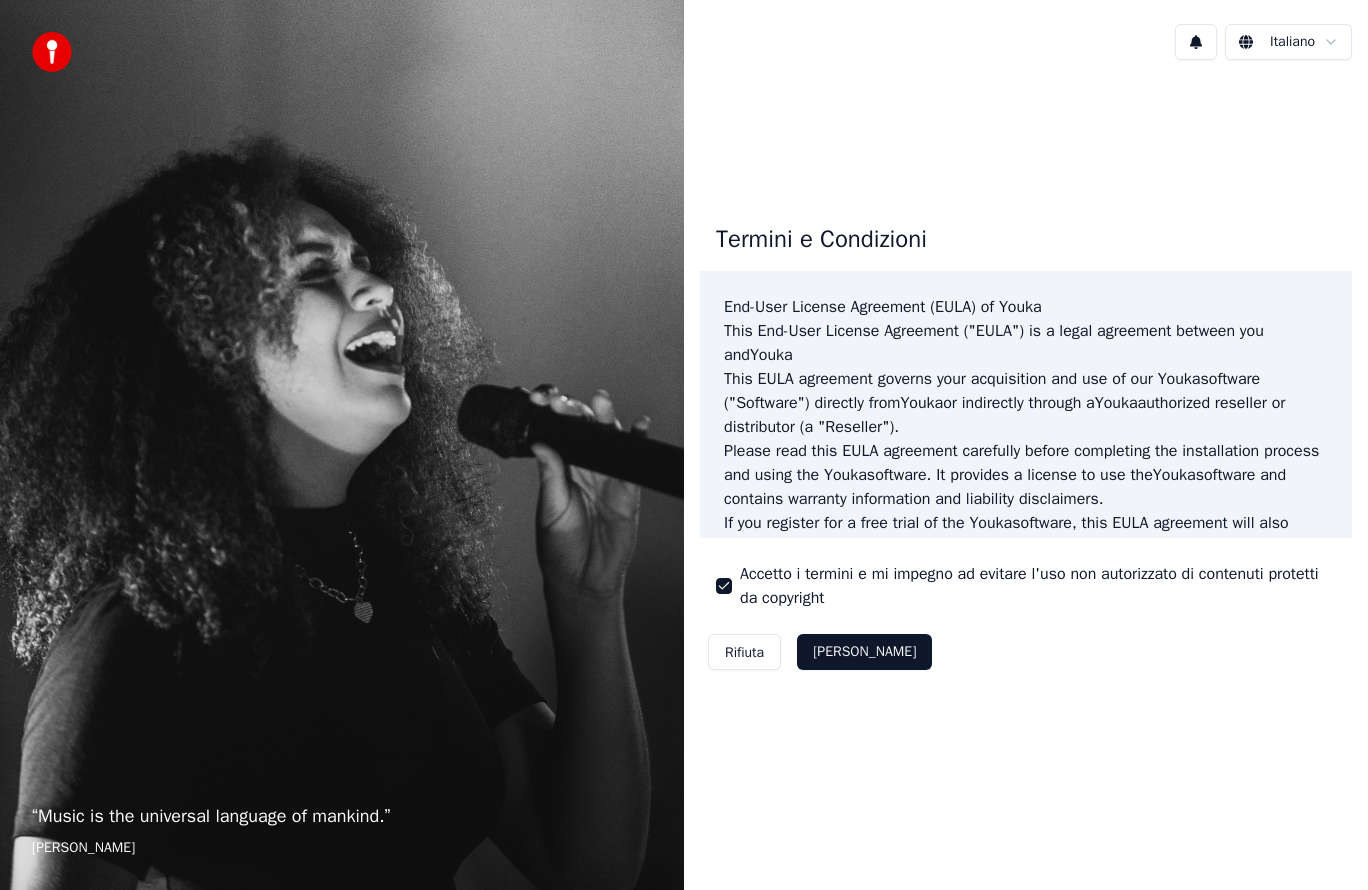 click on "Accetta" at bounding box center (864, 652) 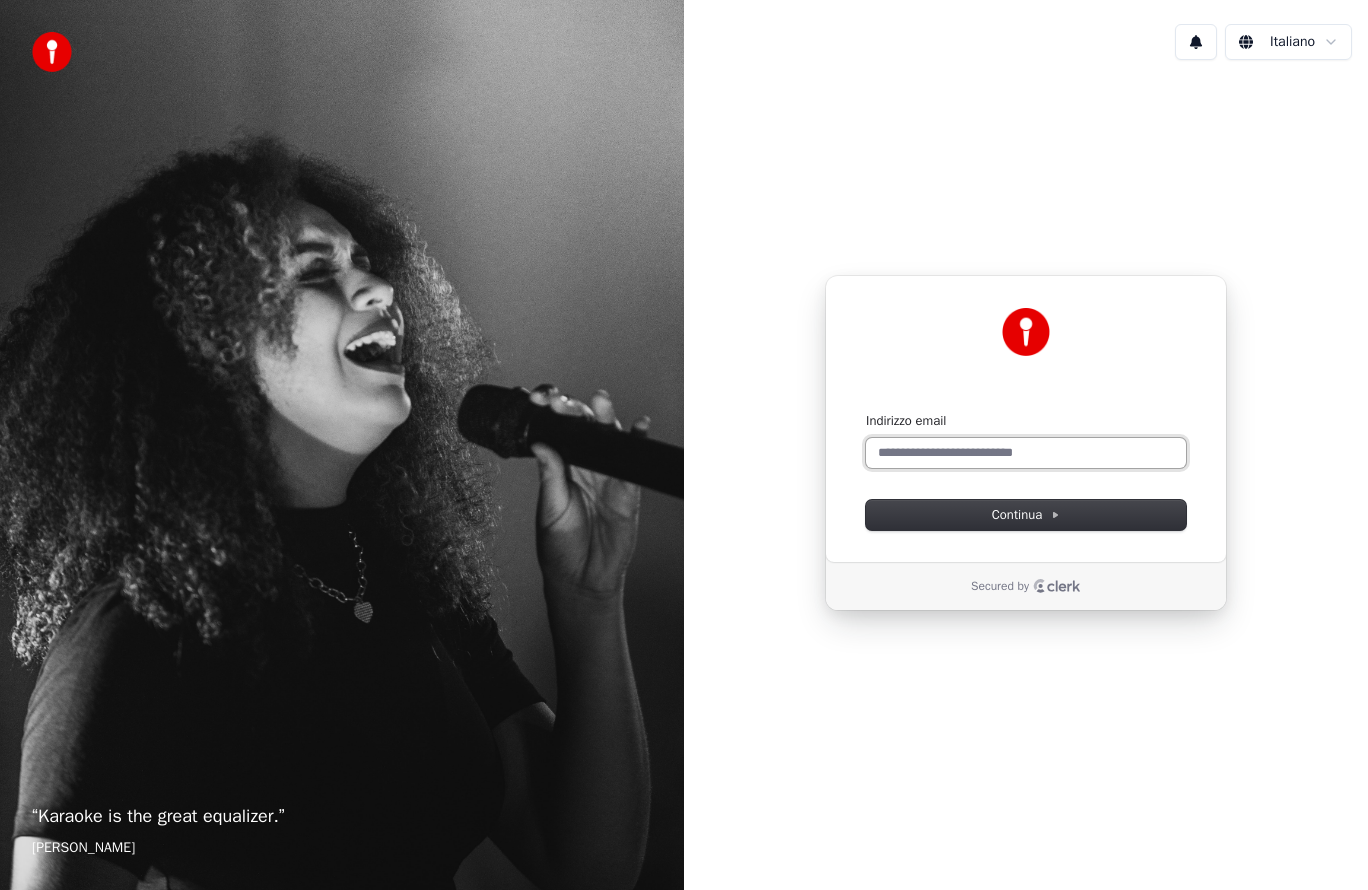 click on "Indirizzo email" at bounding box center [1026, 453] 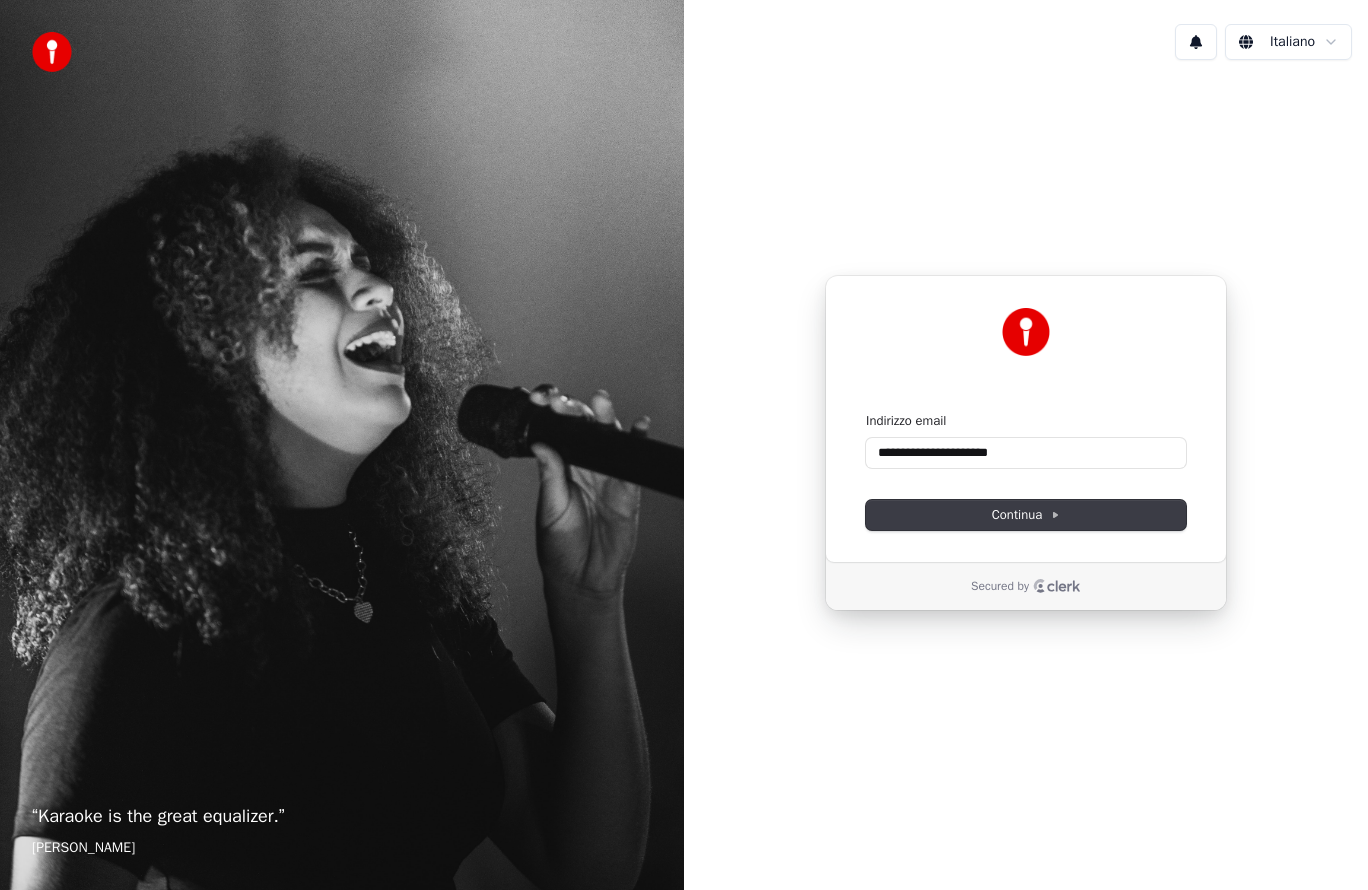 click 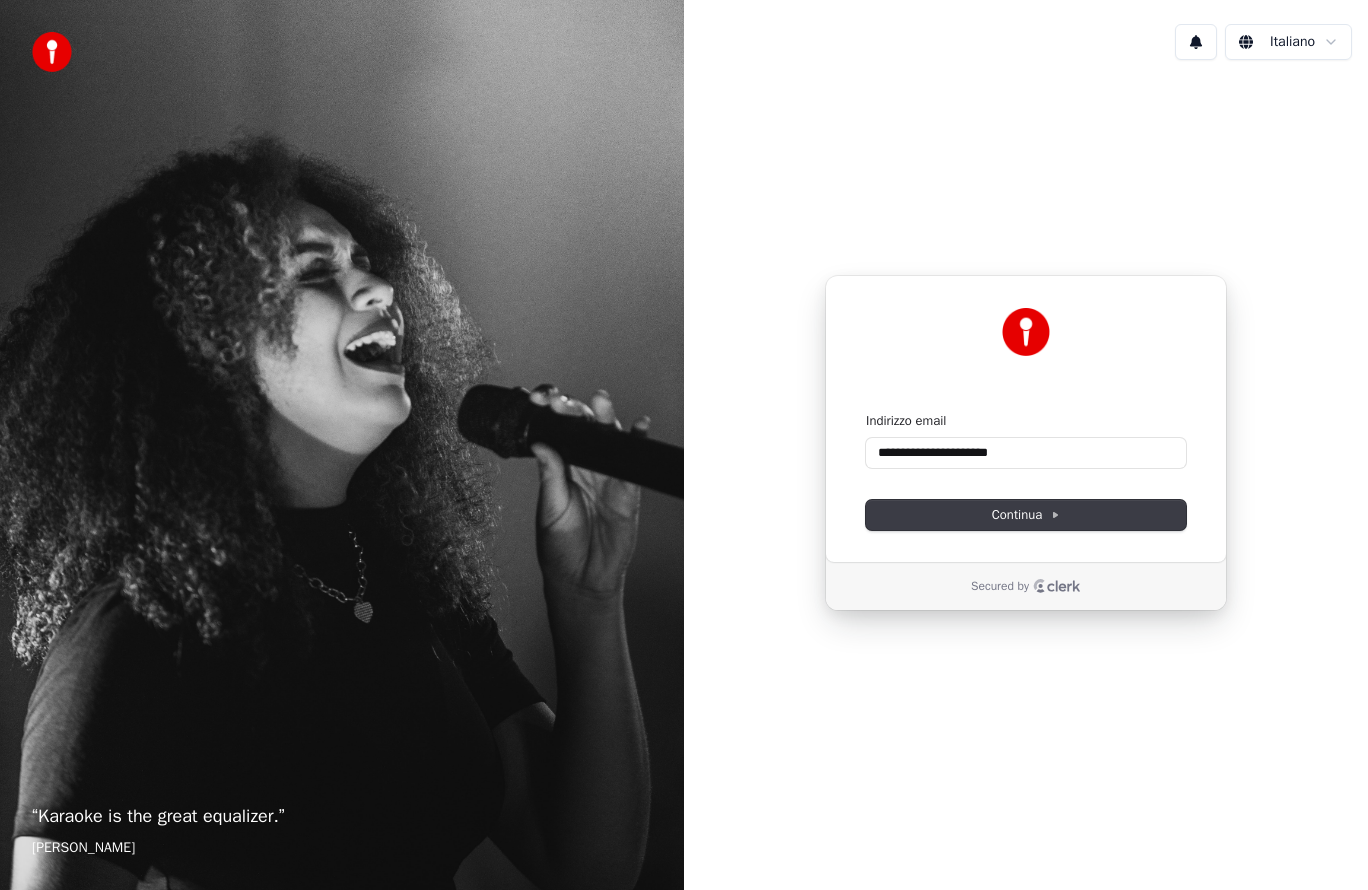 type on "**********" 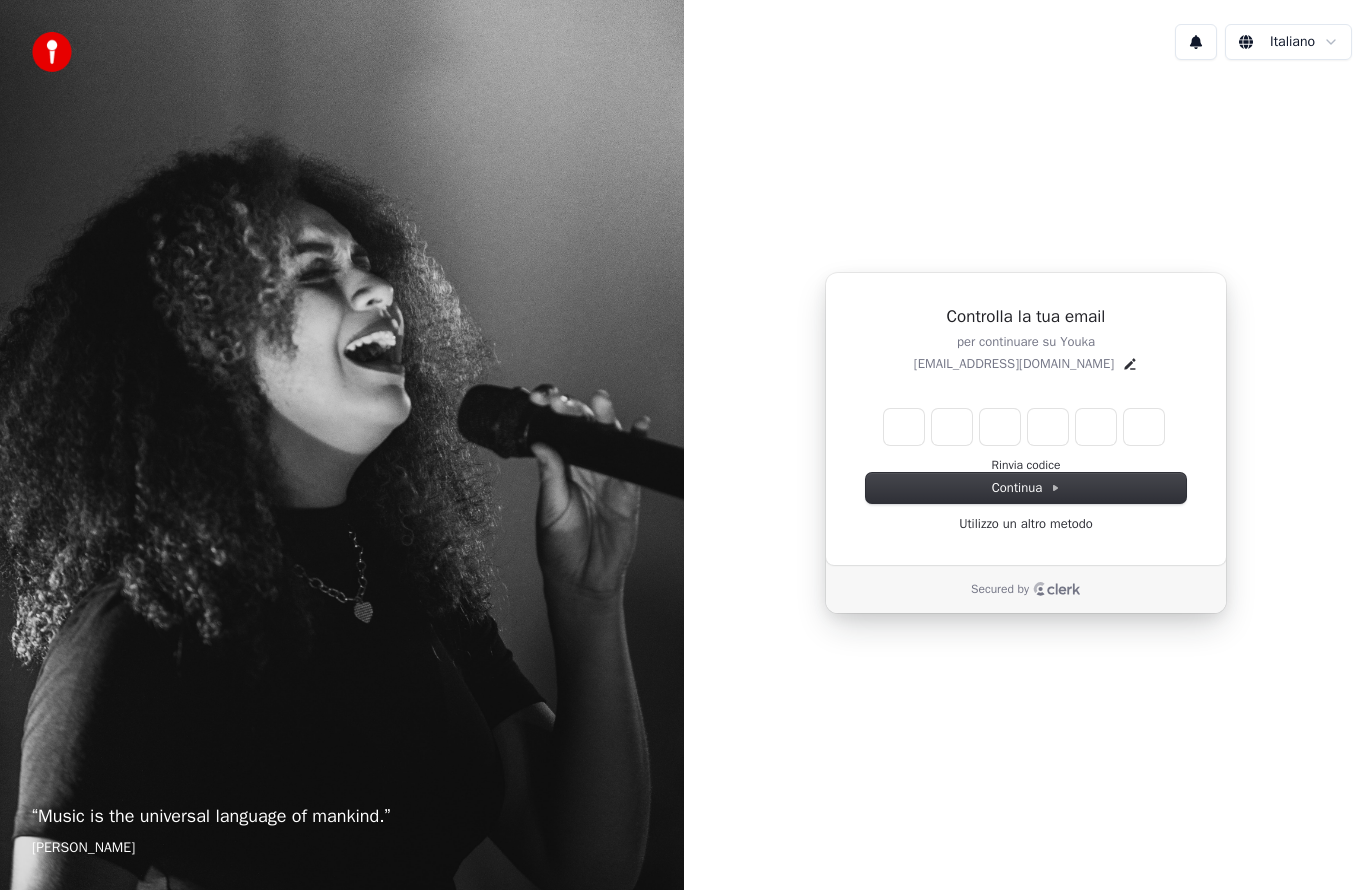 type on "*" 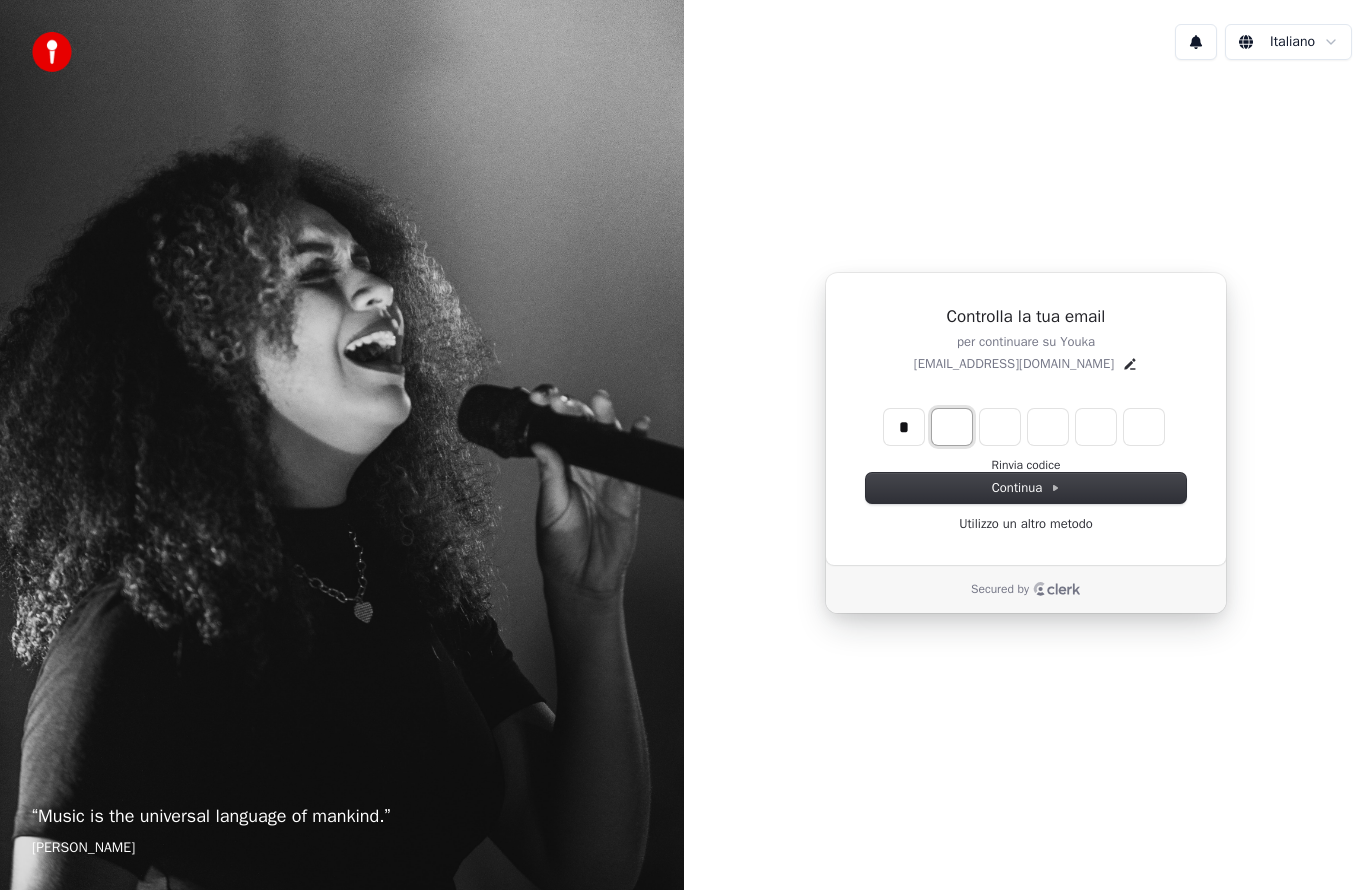 type on "*" 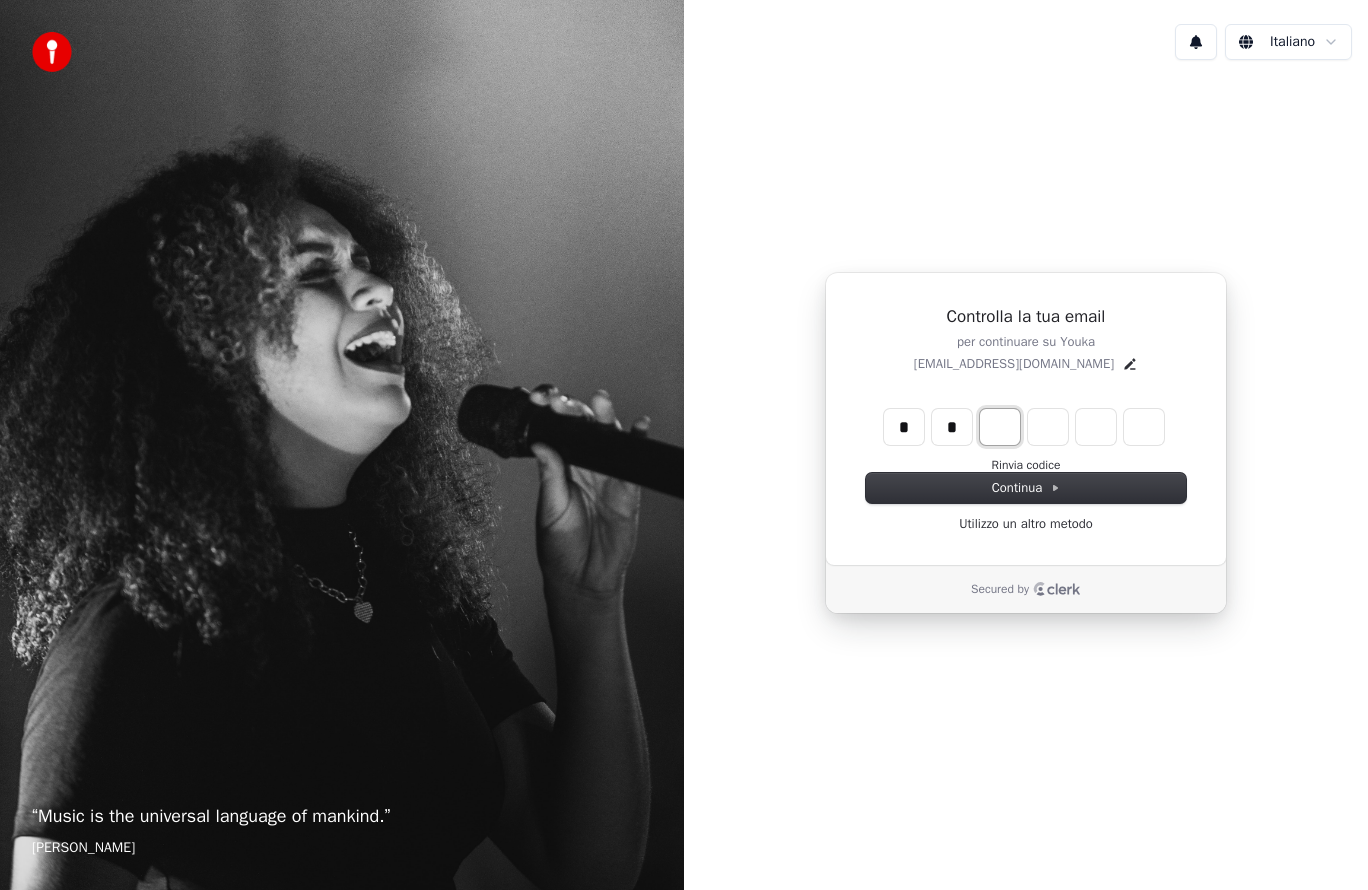 type on "*" 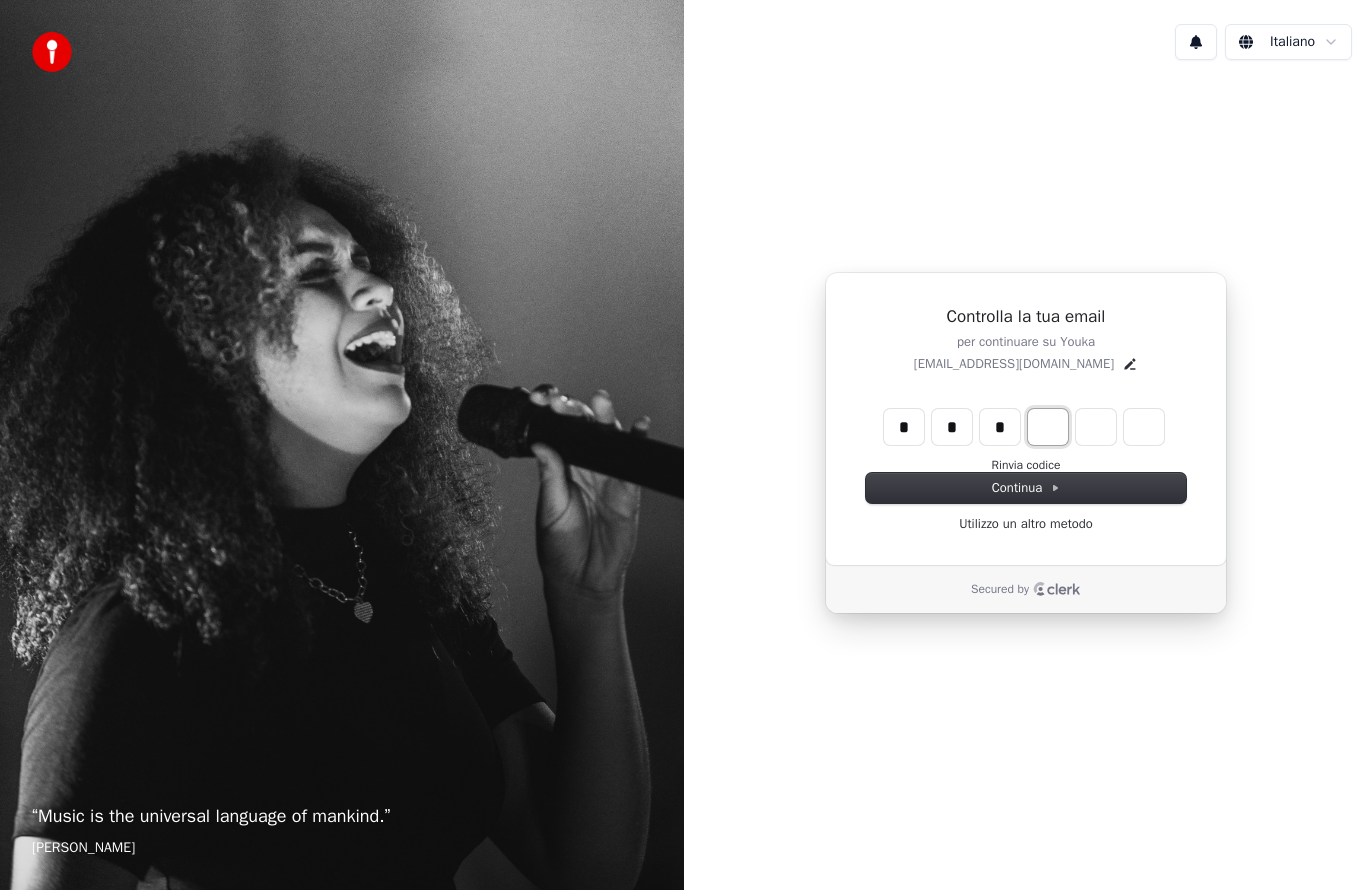 type on "*" 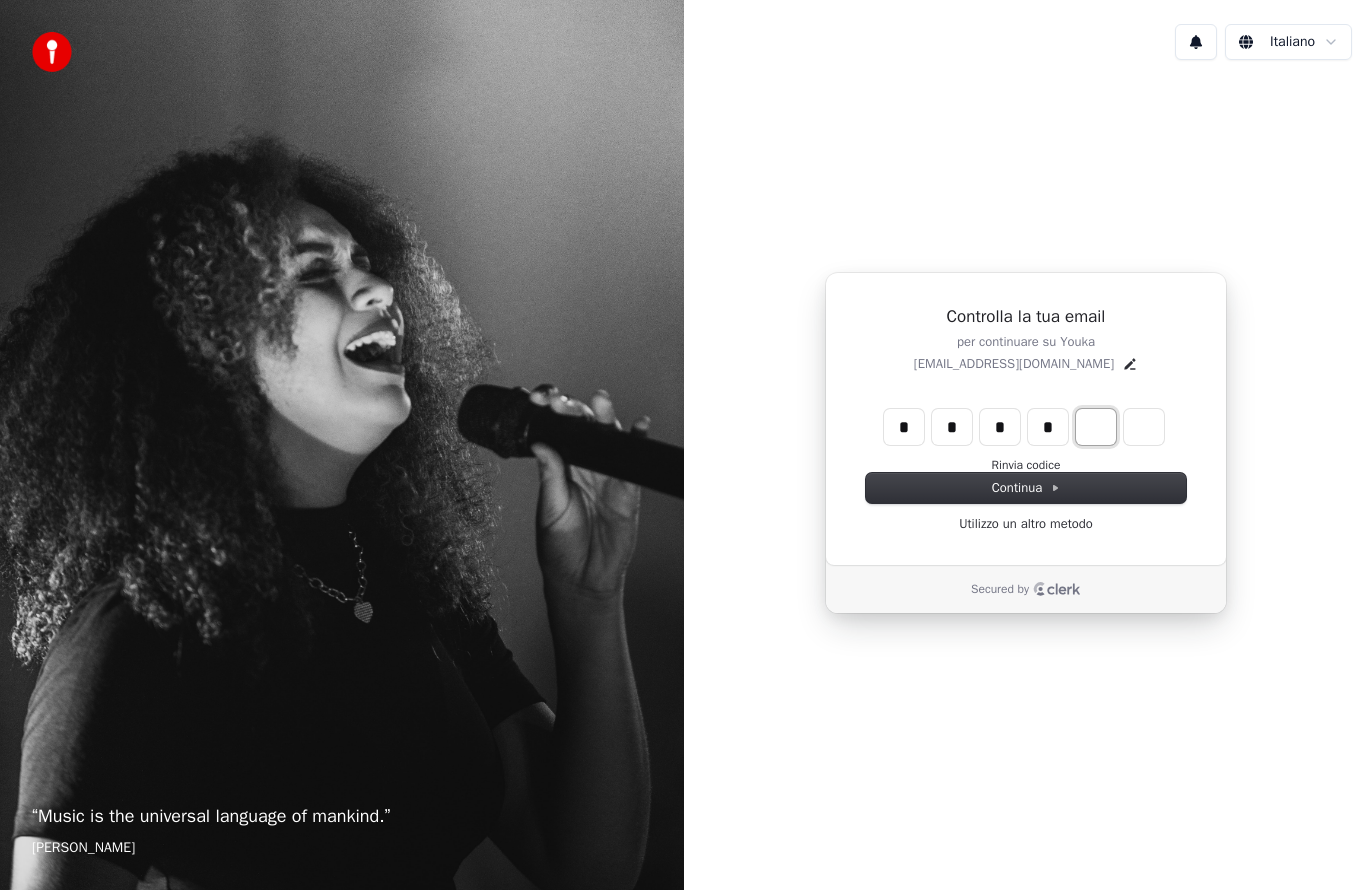 type on "*" 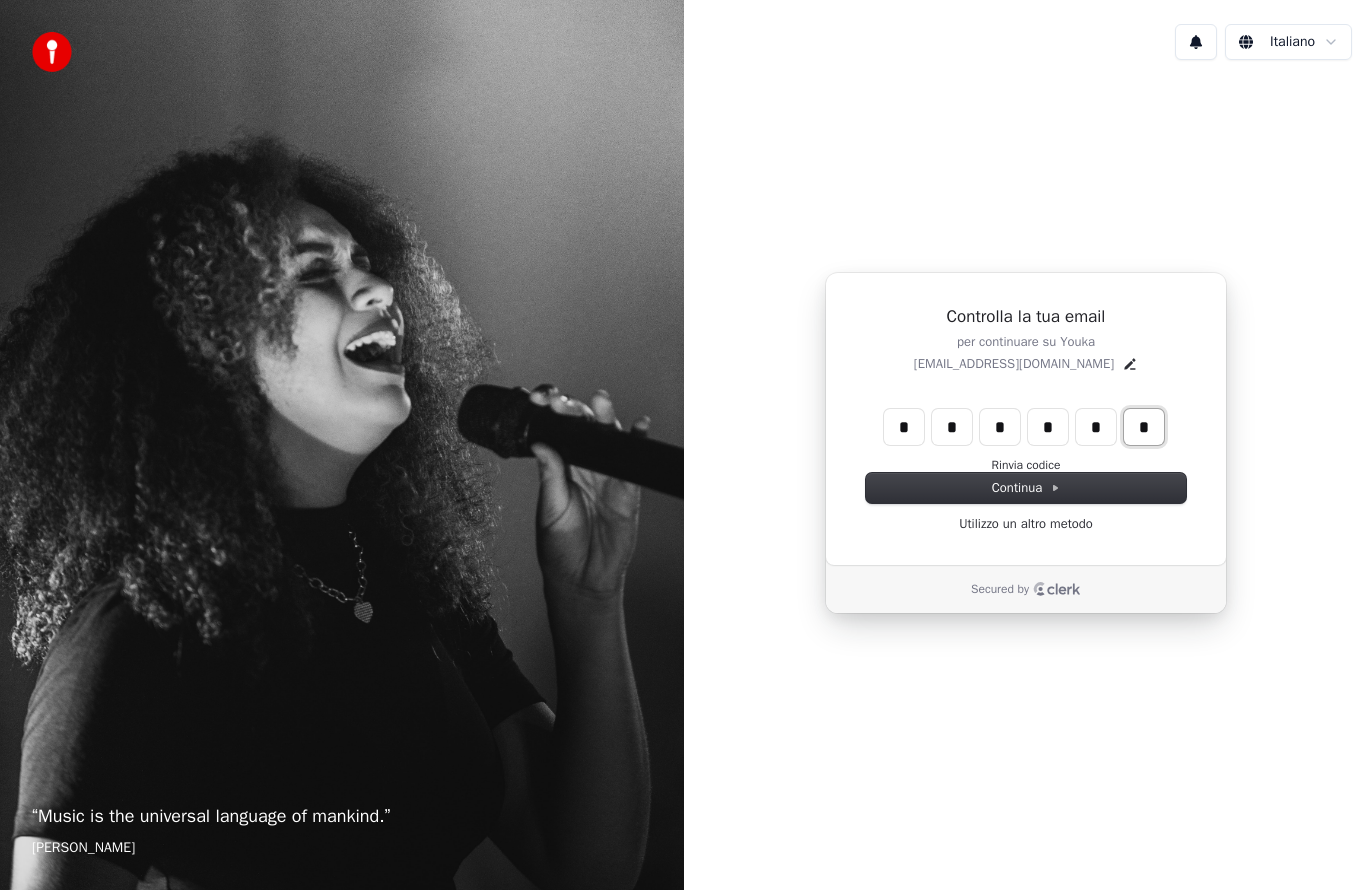 type on "*" 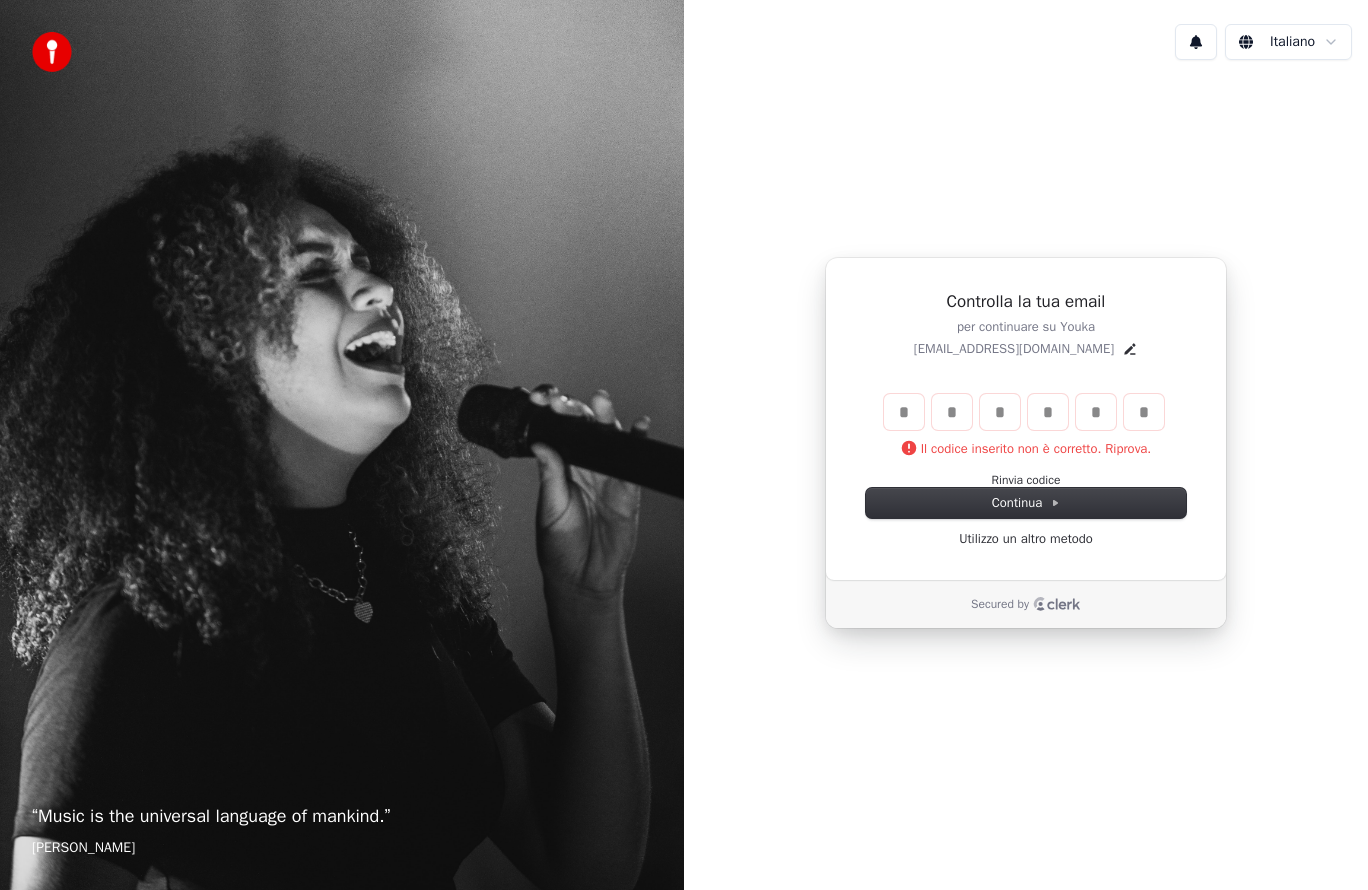 type 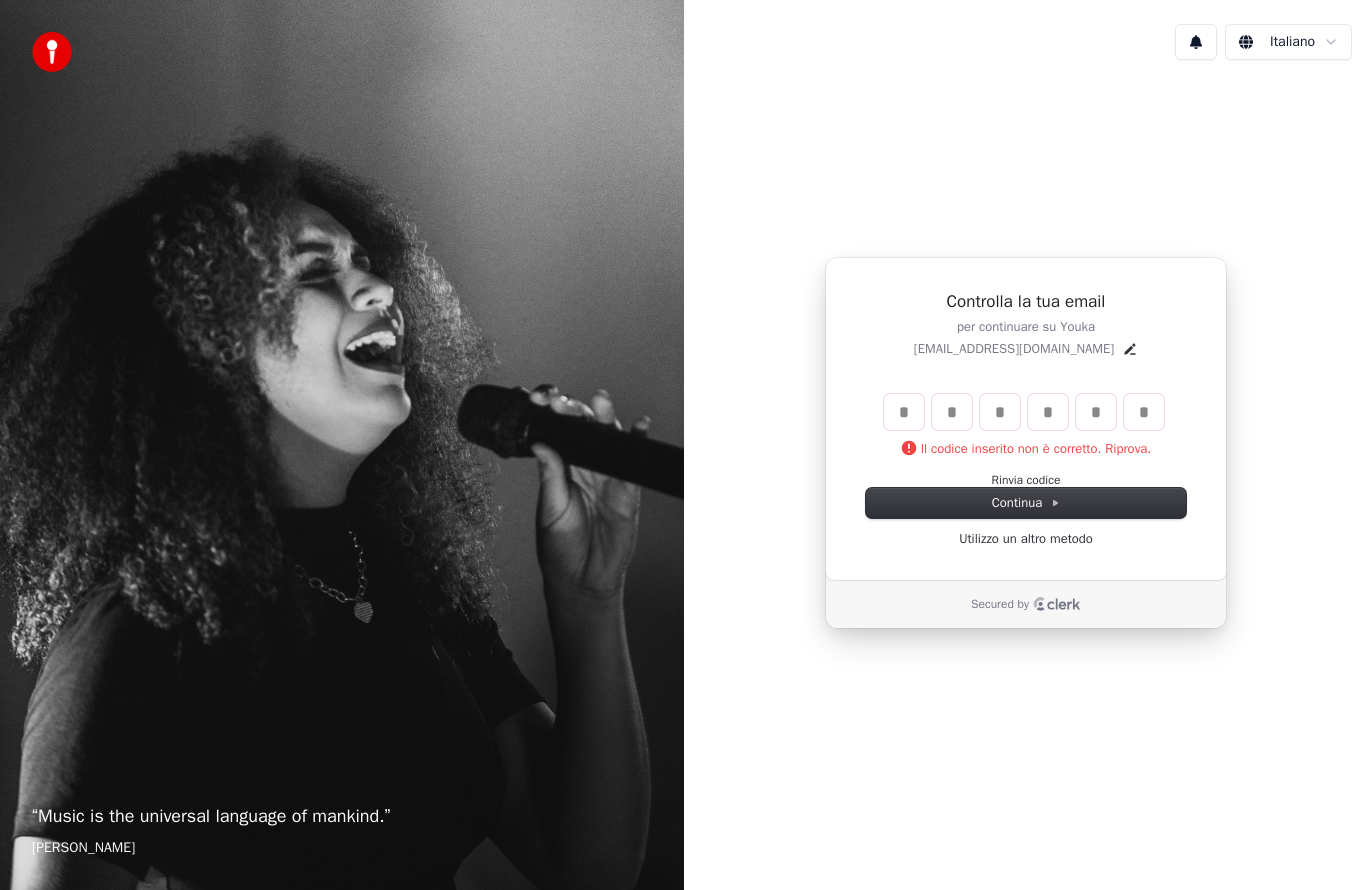 type 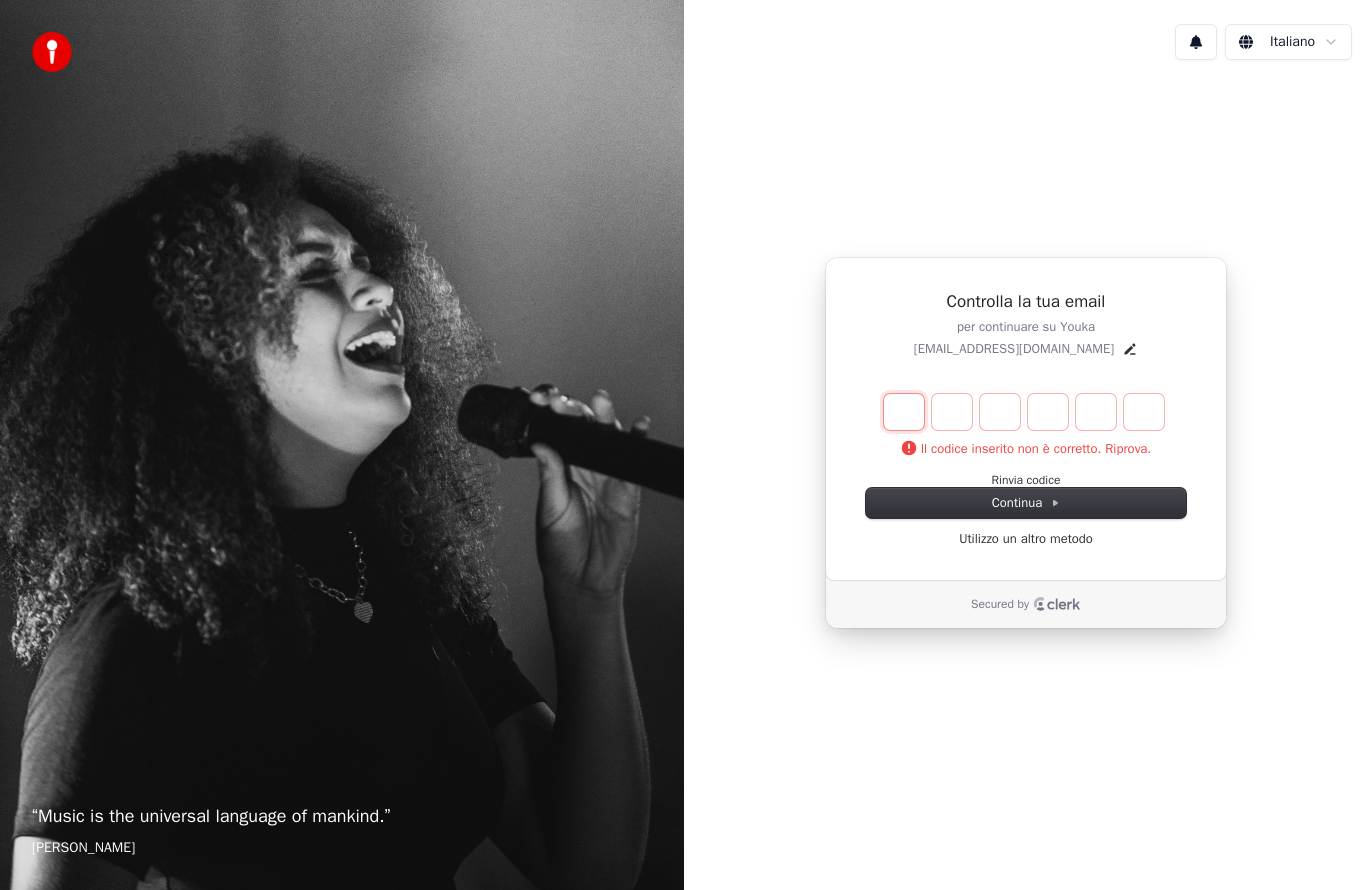 type on "*" 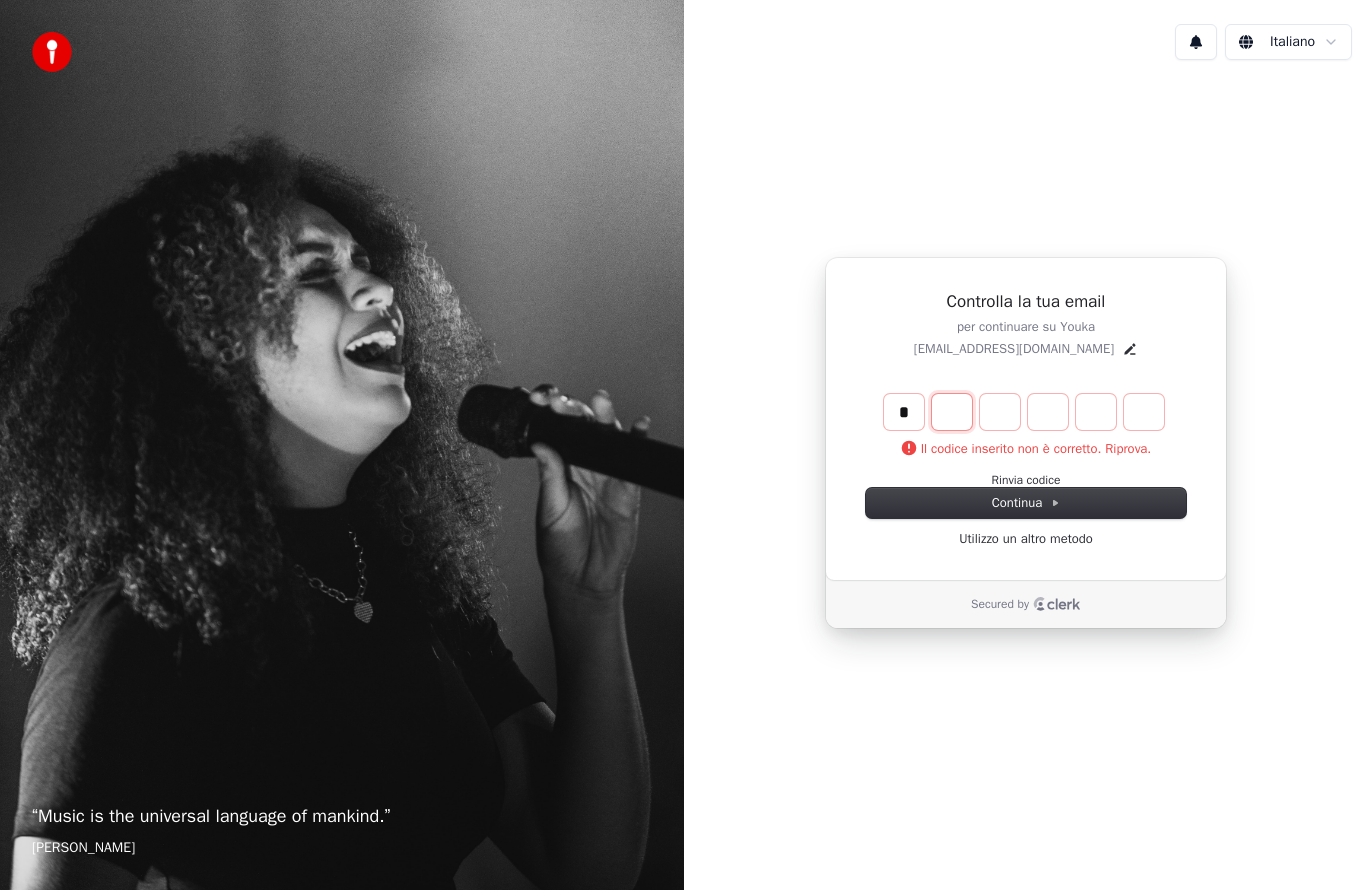 type on "*" 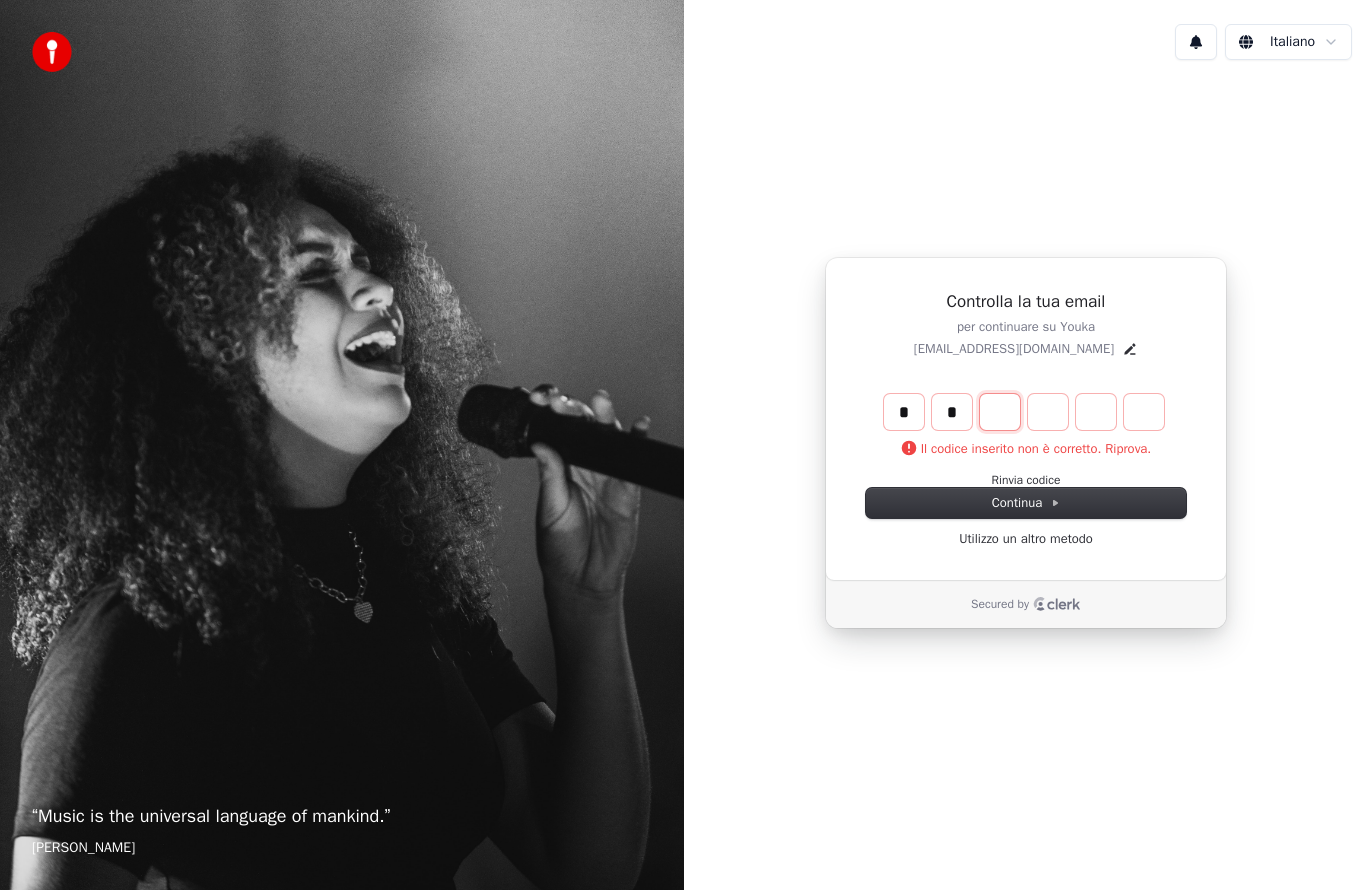 type on "*" 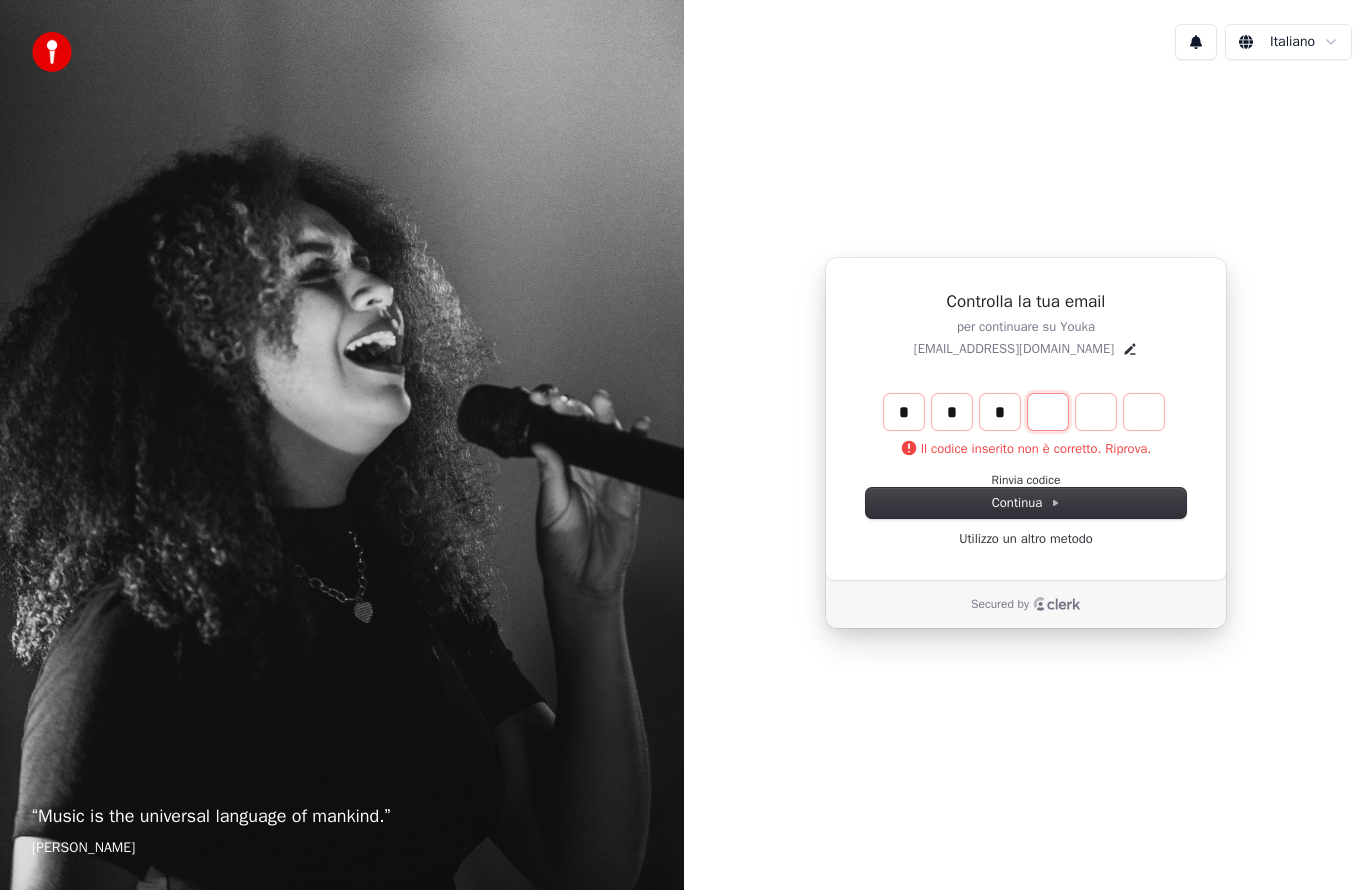 type on "*" 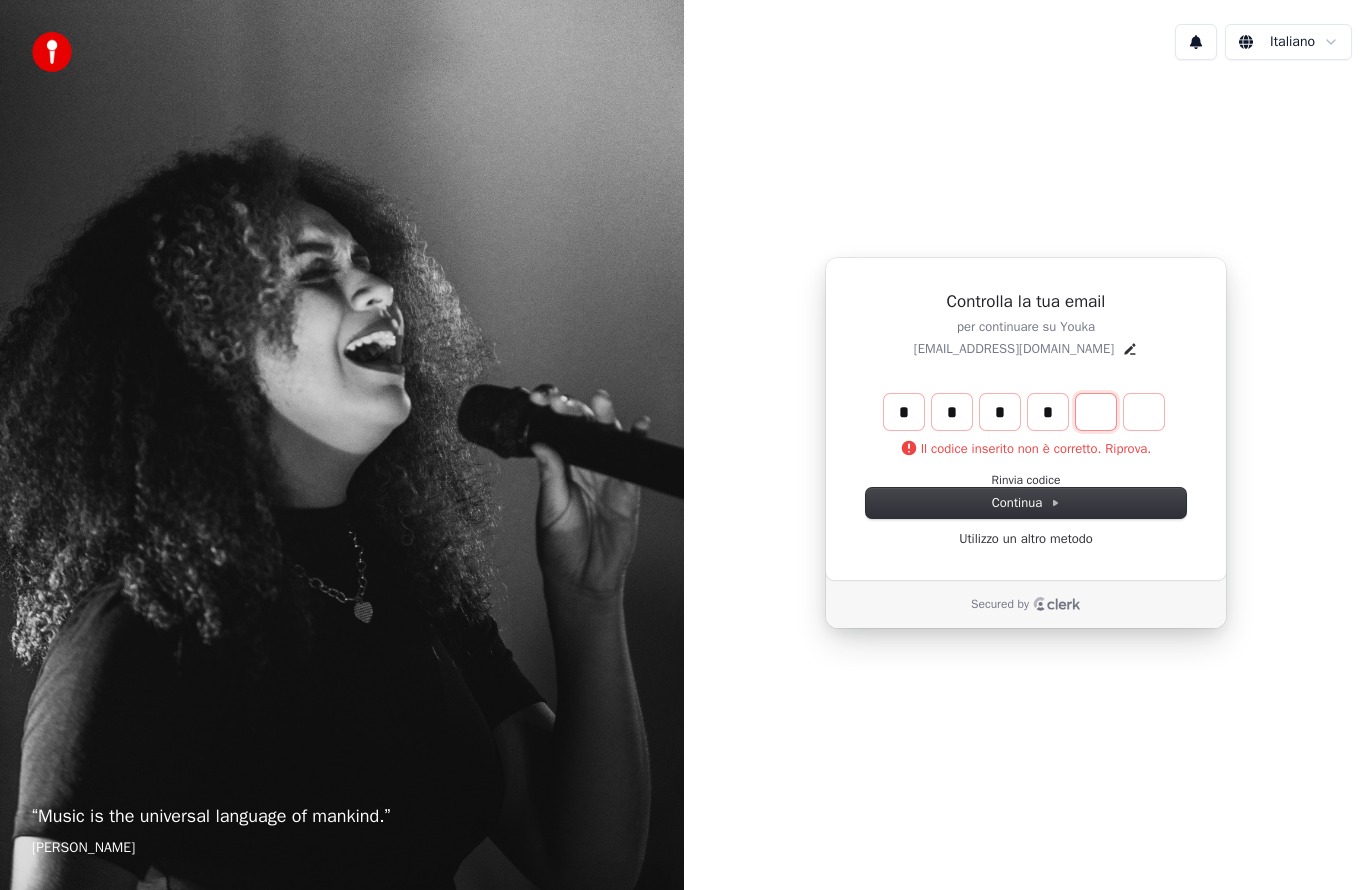 type on "*" 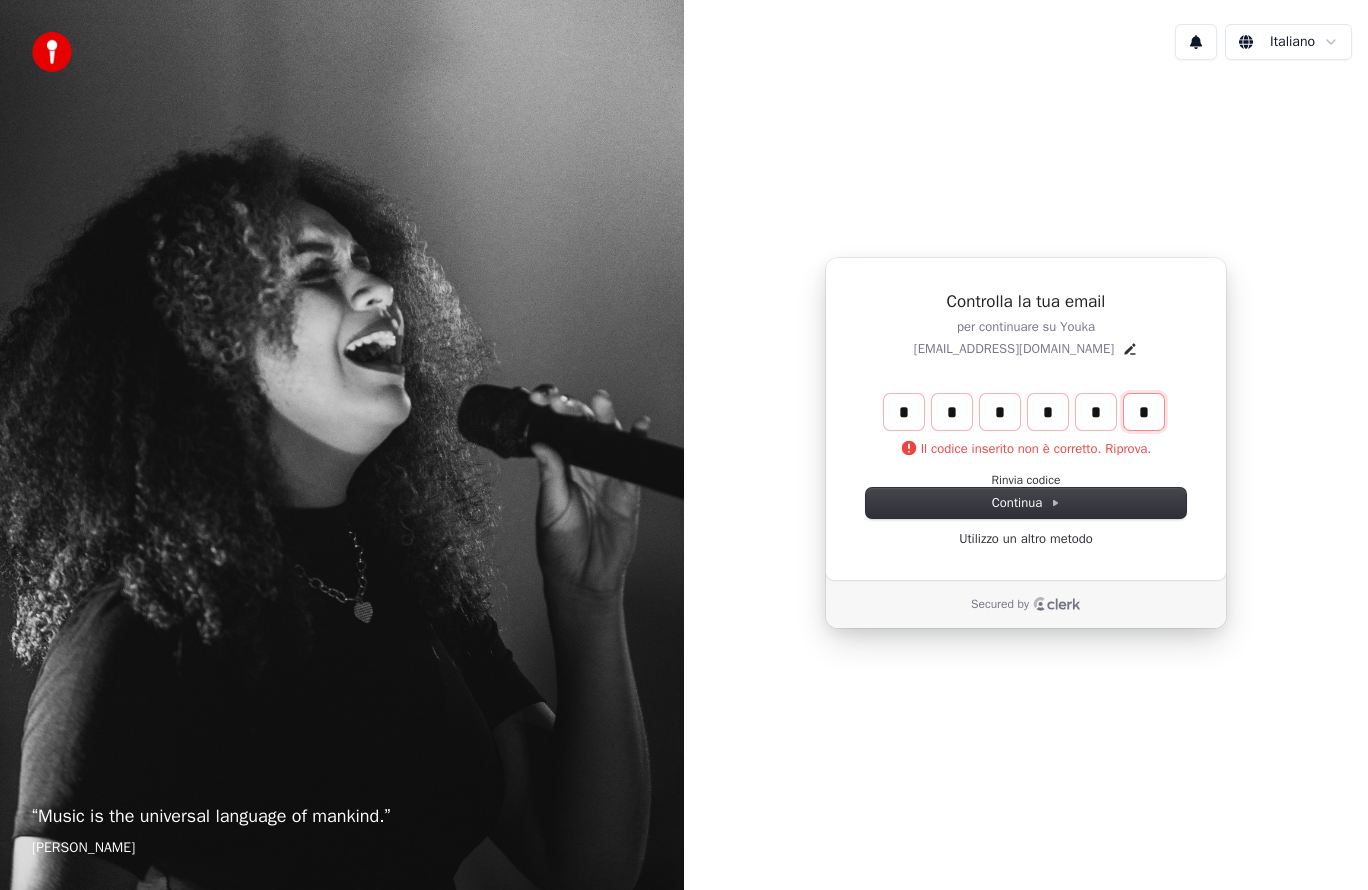 type on "*" 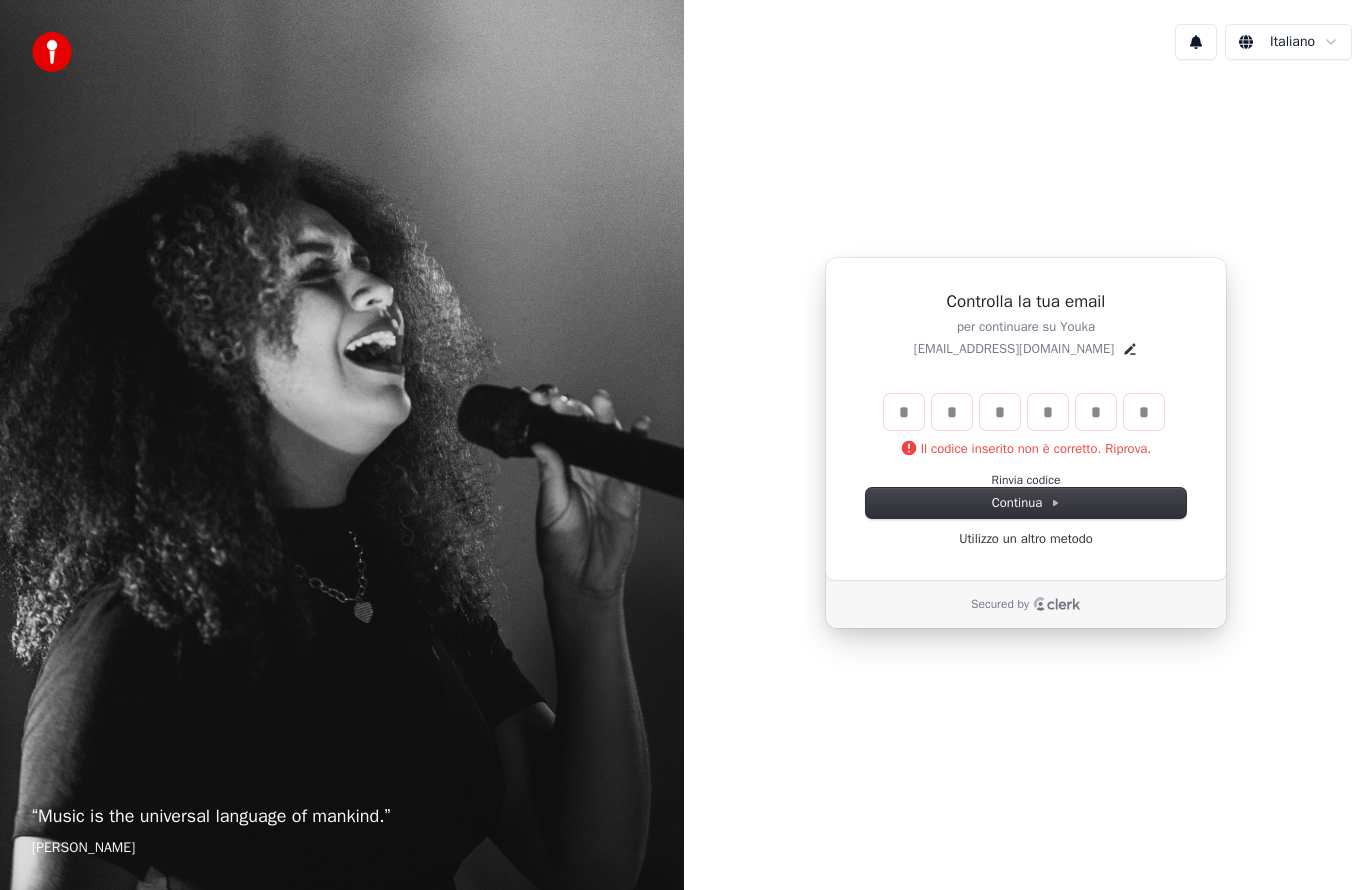 type 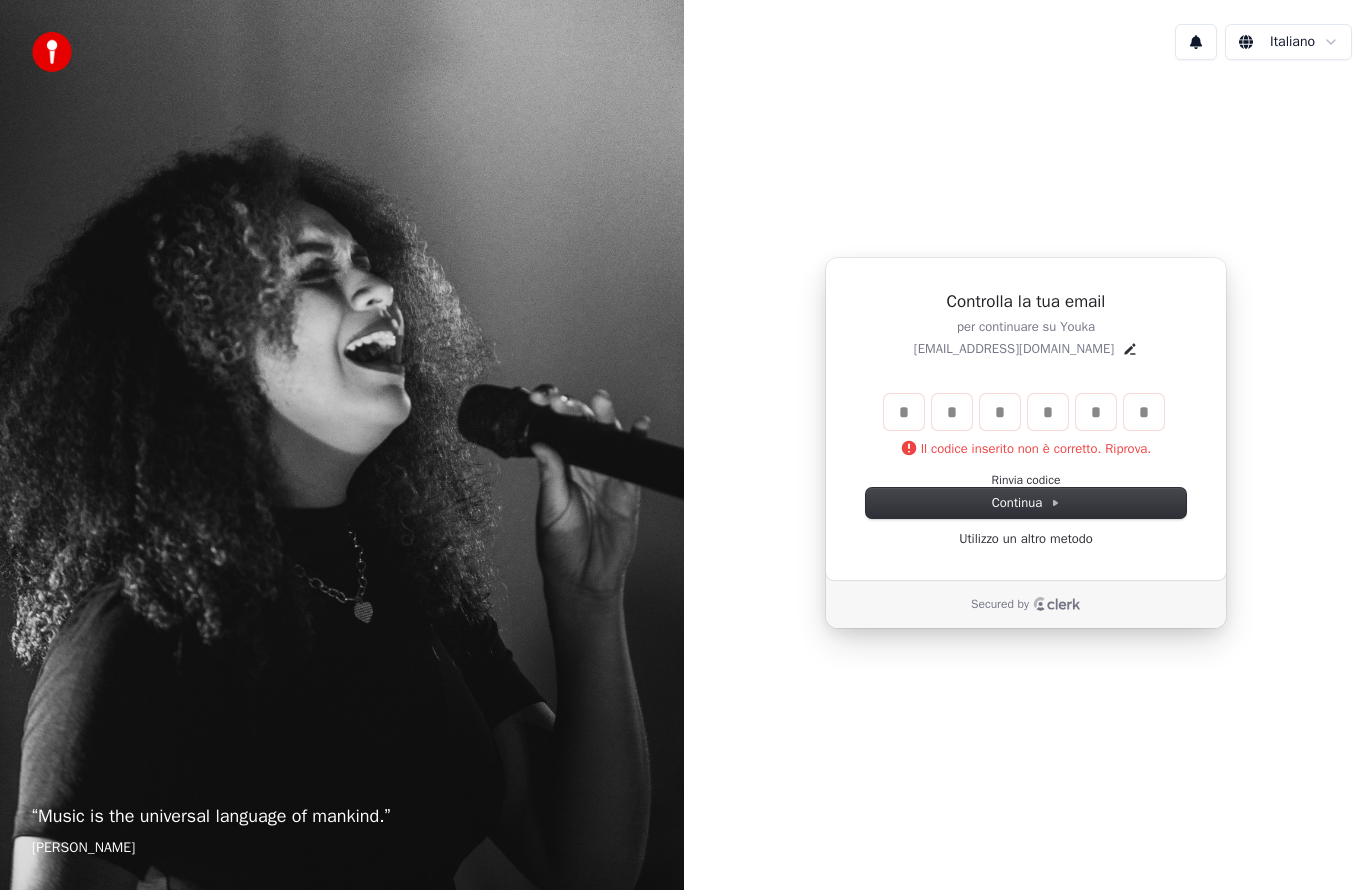 type 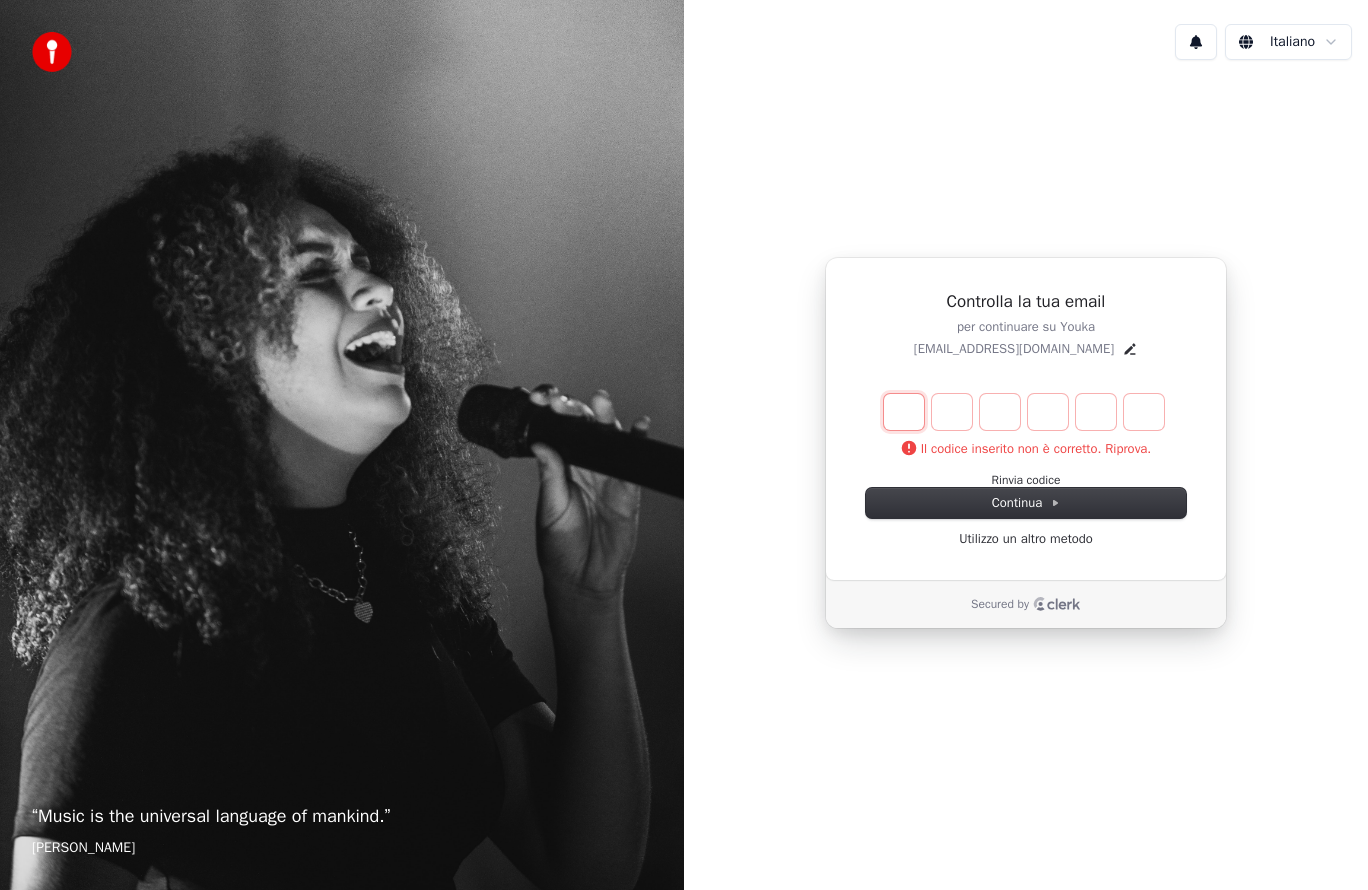 type on "*" 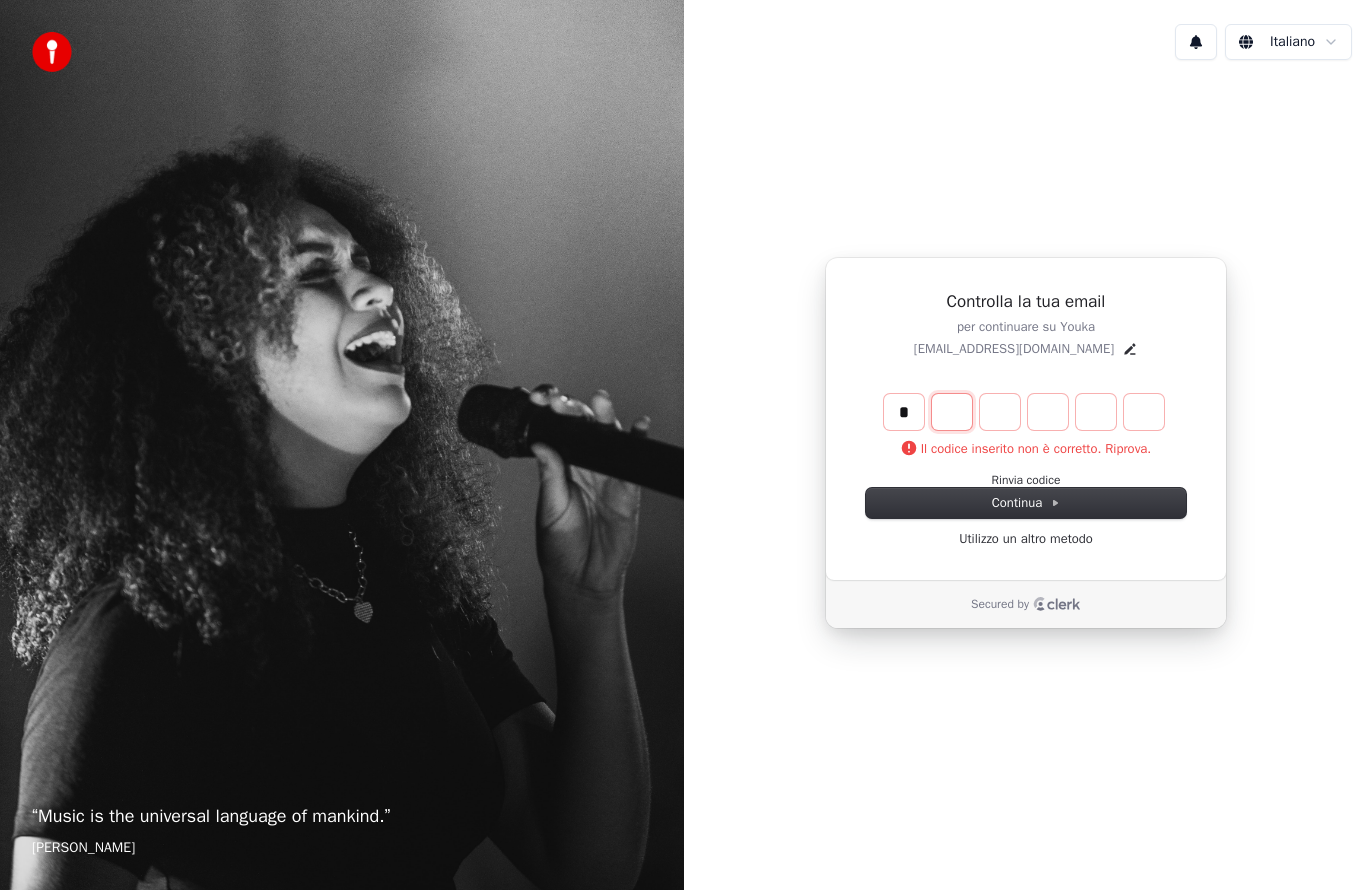type on "*" 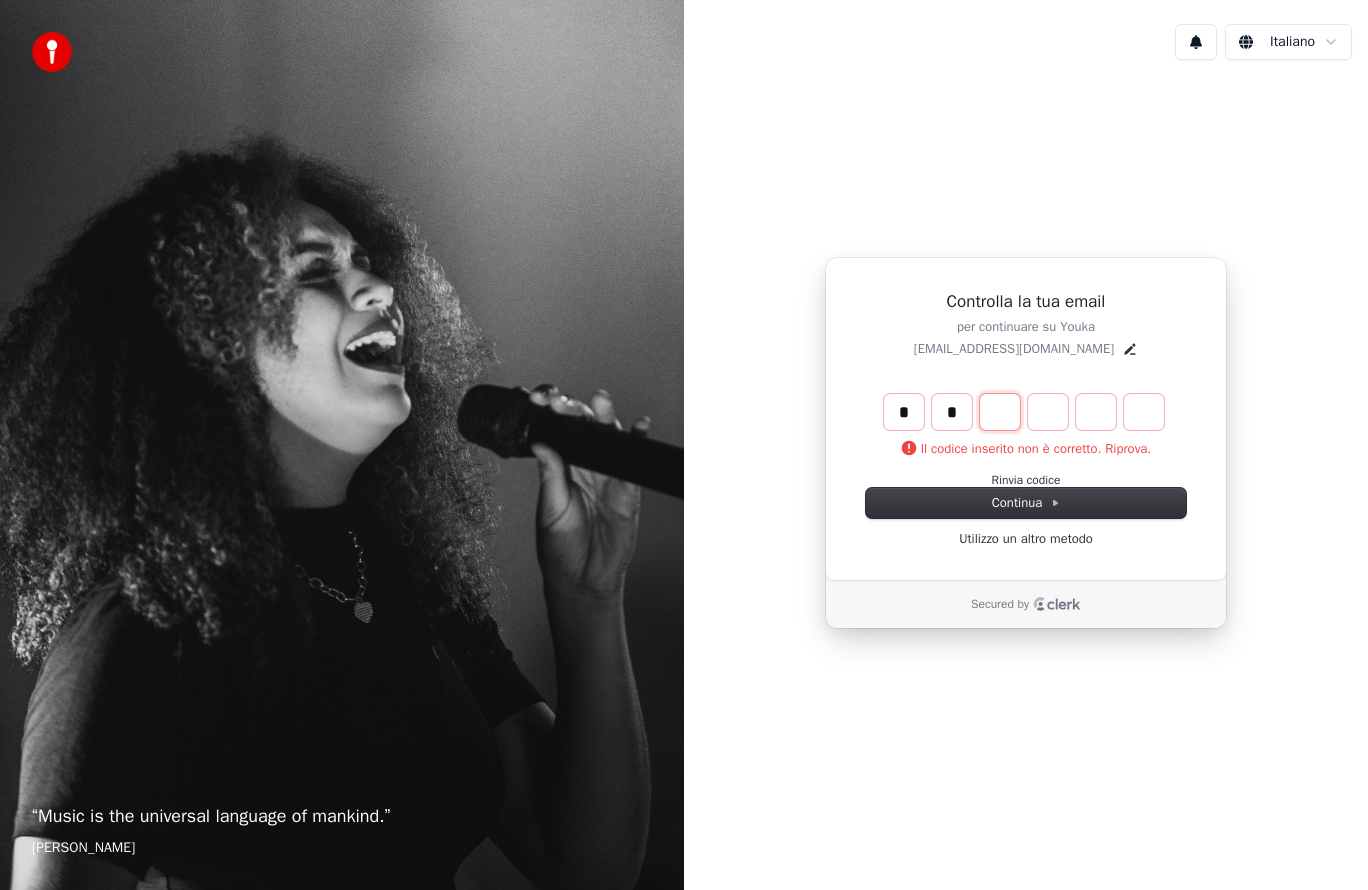 type on "*" 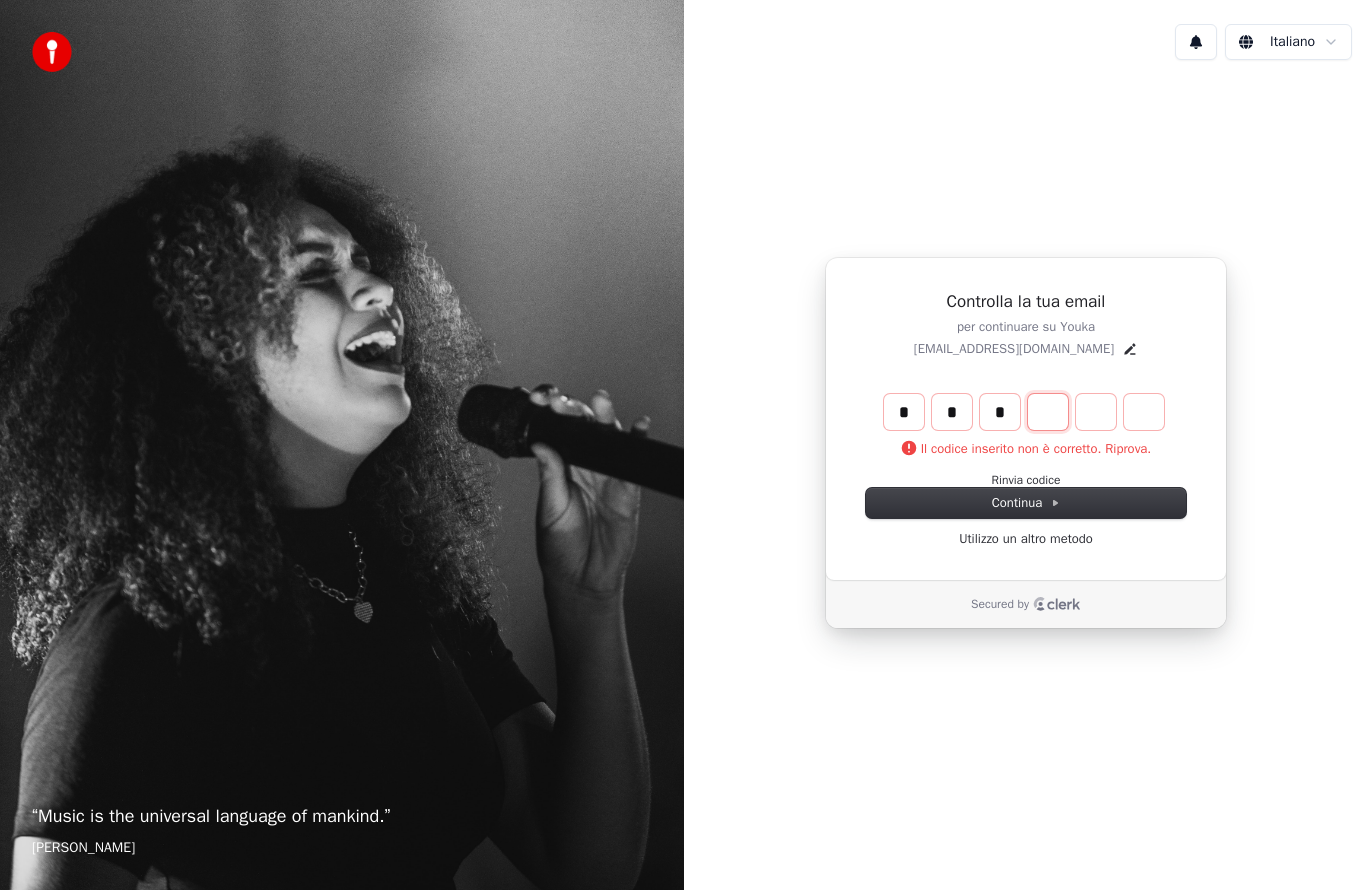 type on "*" 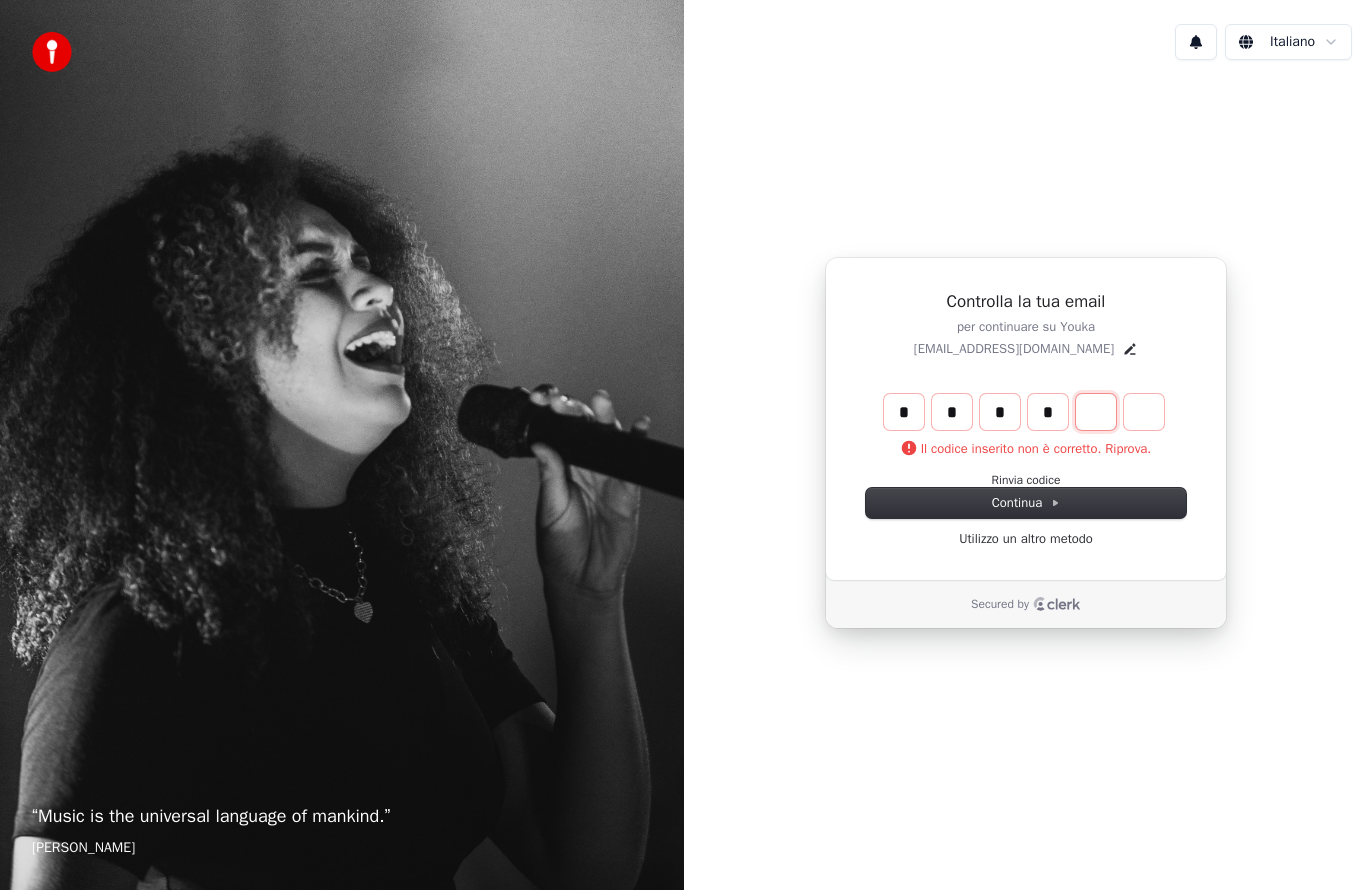 type on "*" 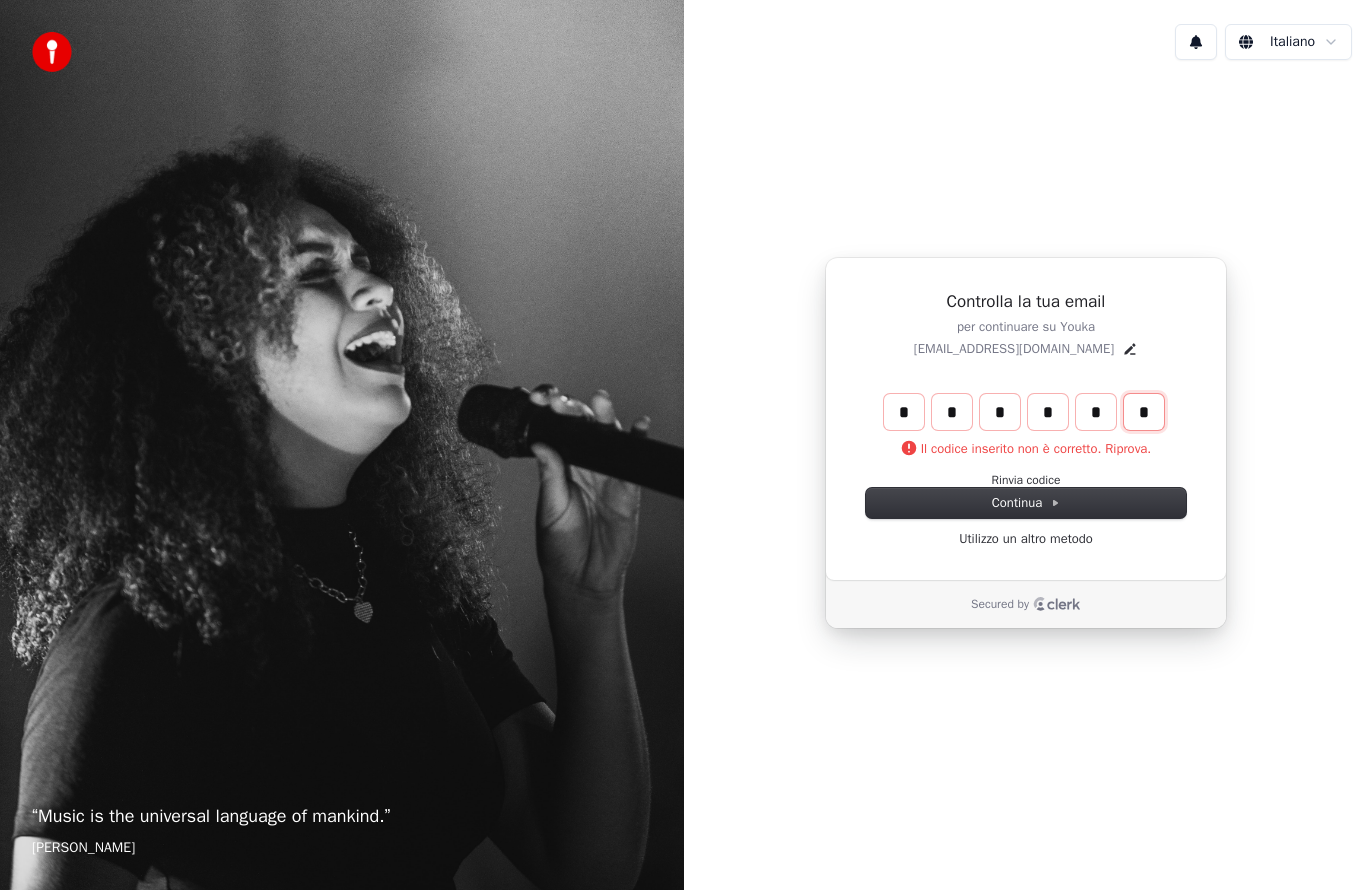 type on "*" 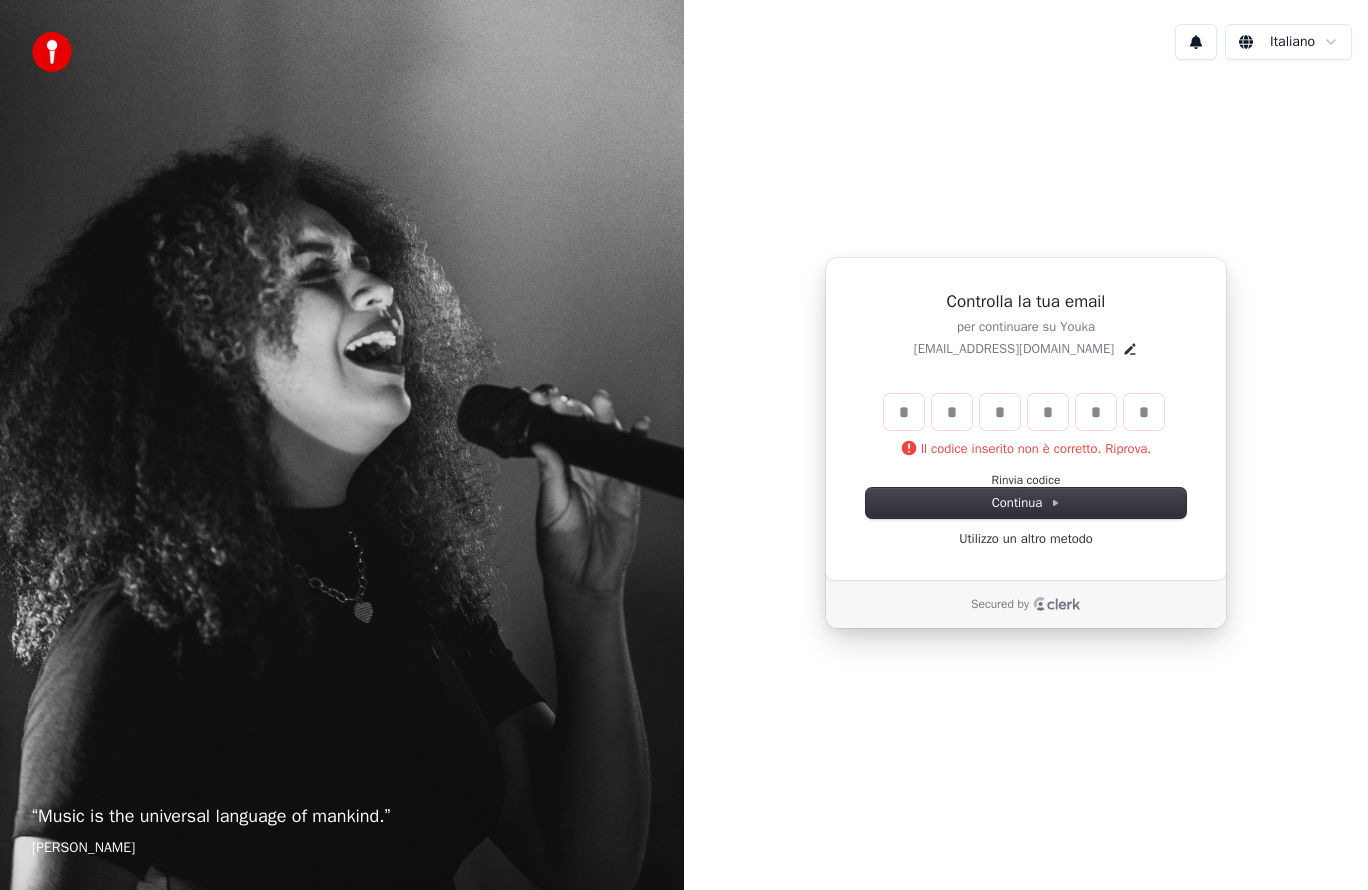 type 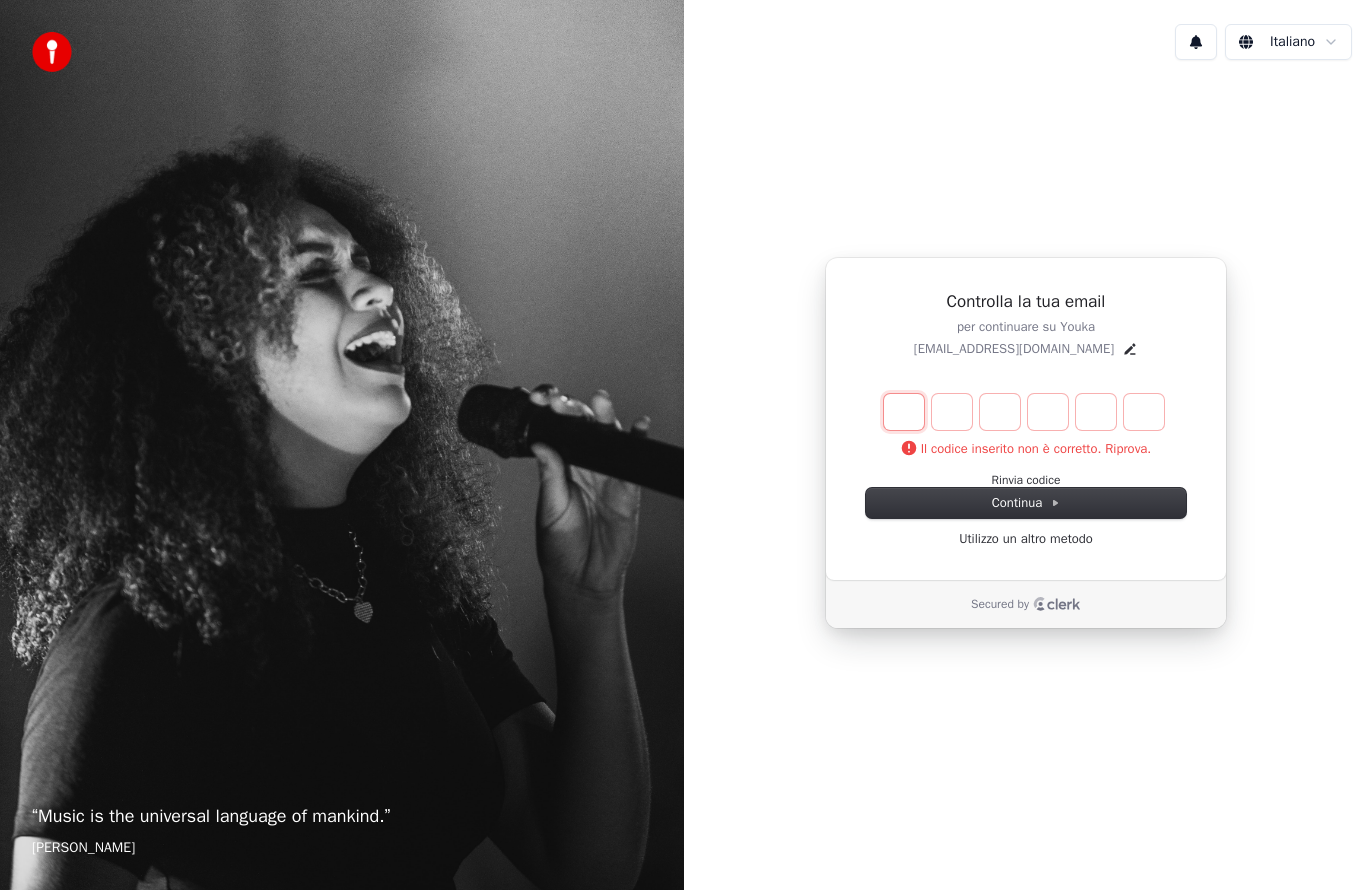 type on "*" 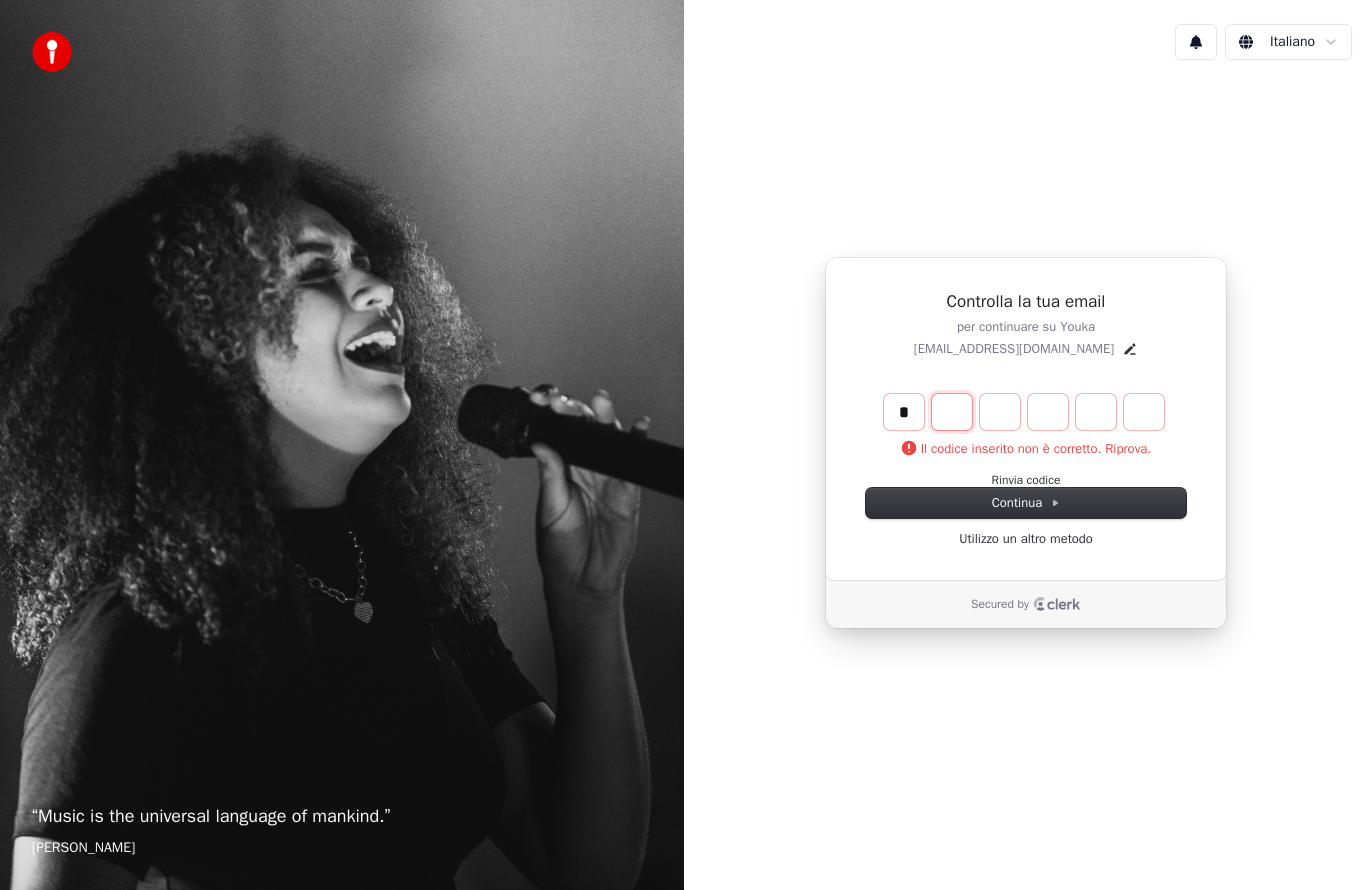 type on "*" 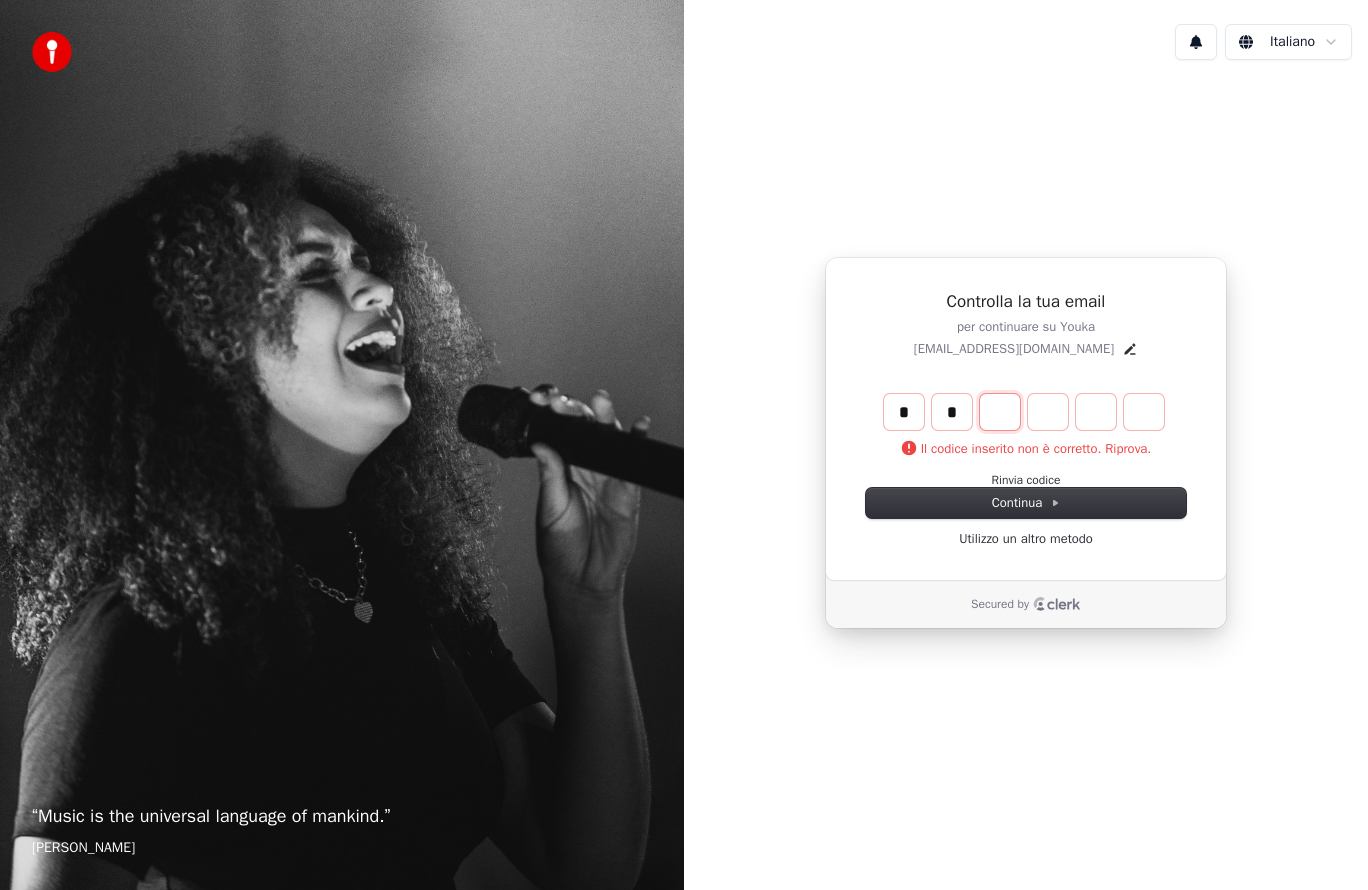 type on "*" 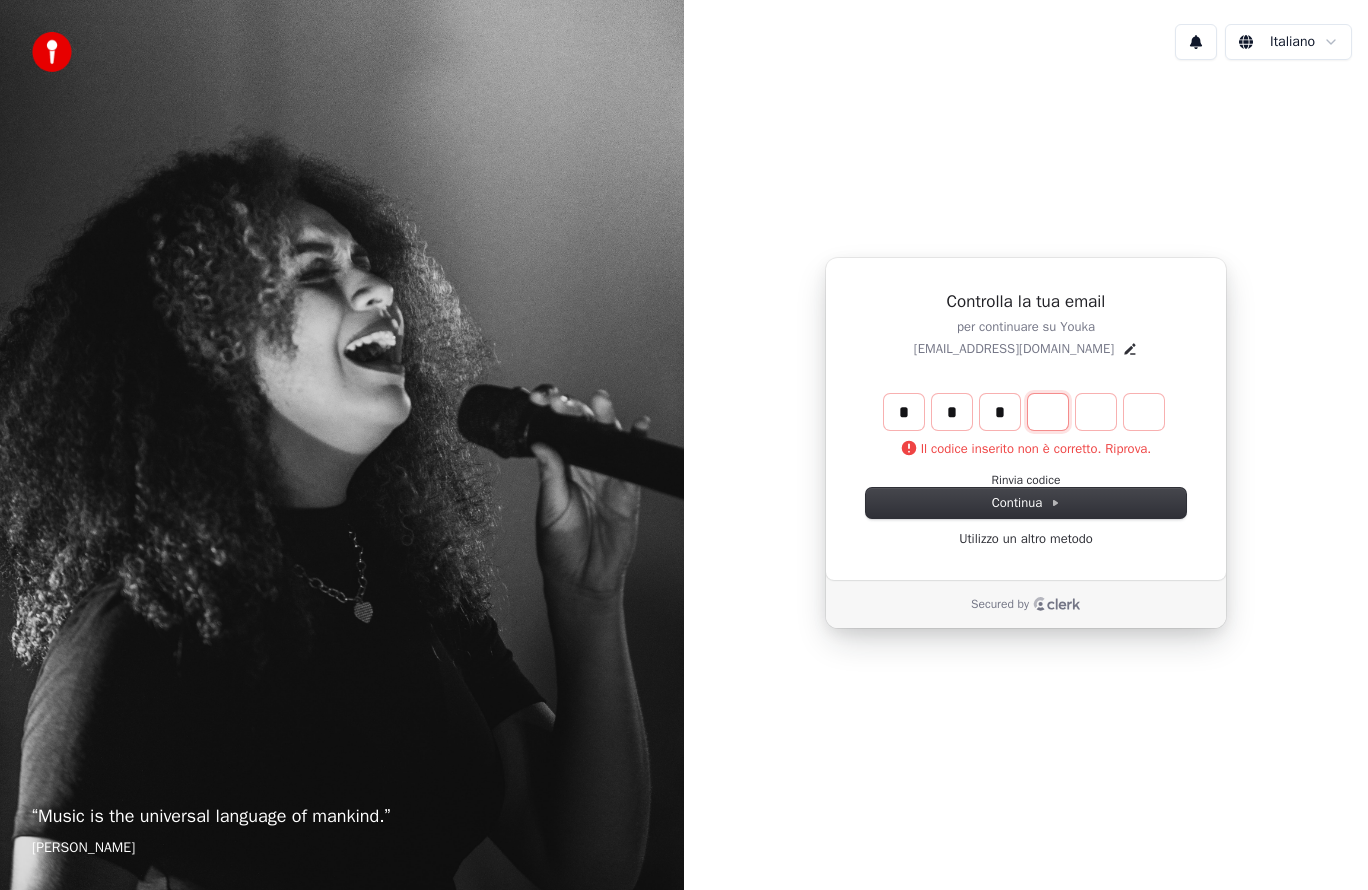 type on "*" 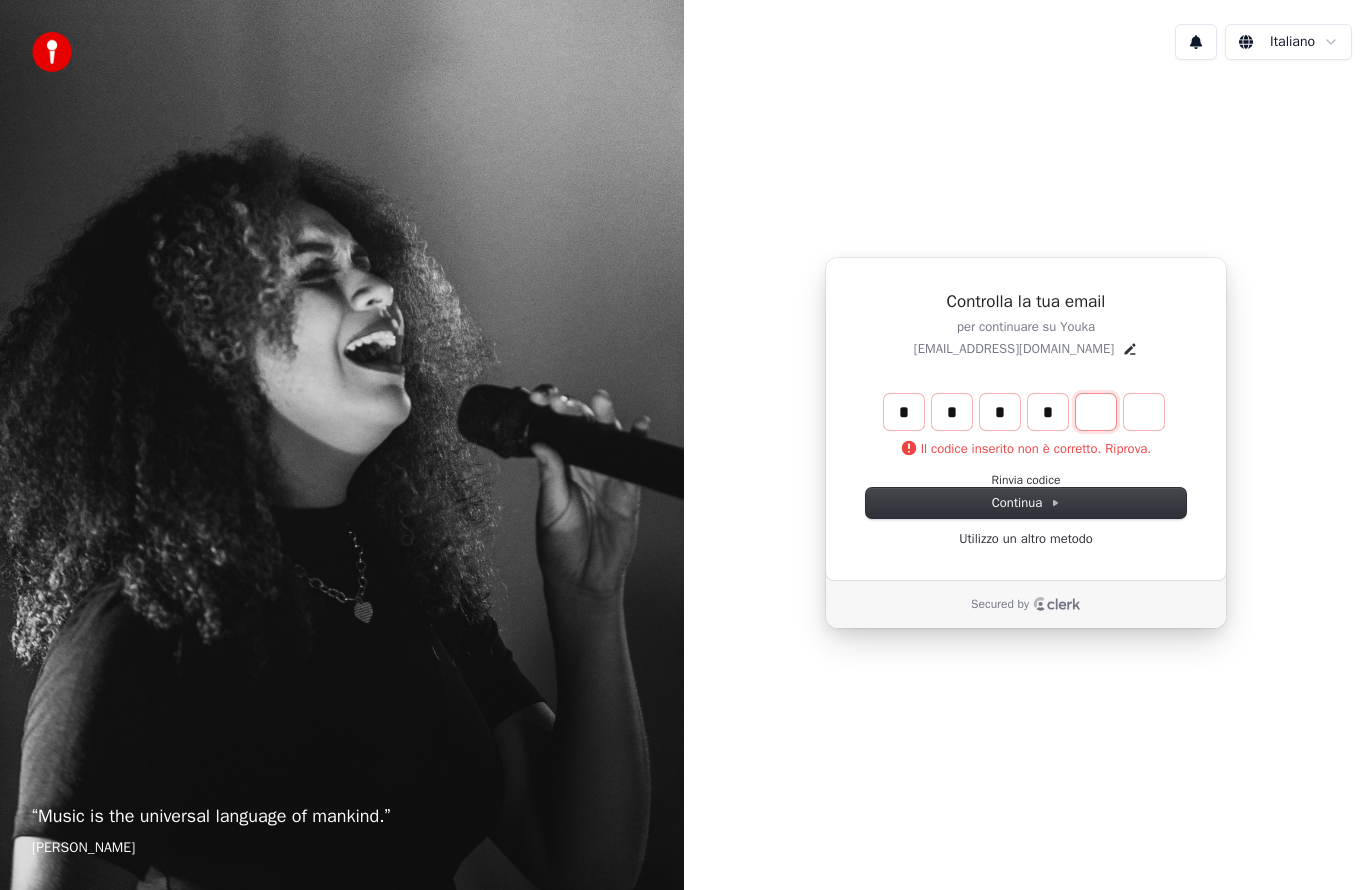 type on "*" 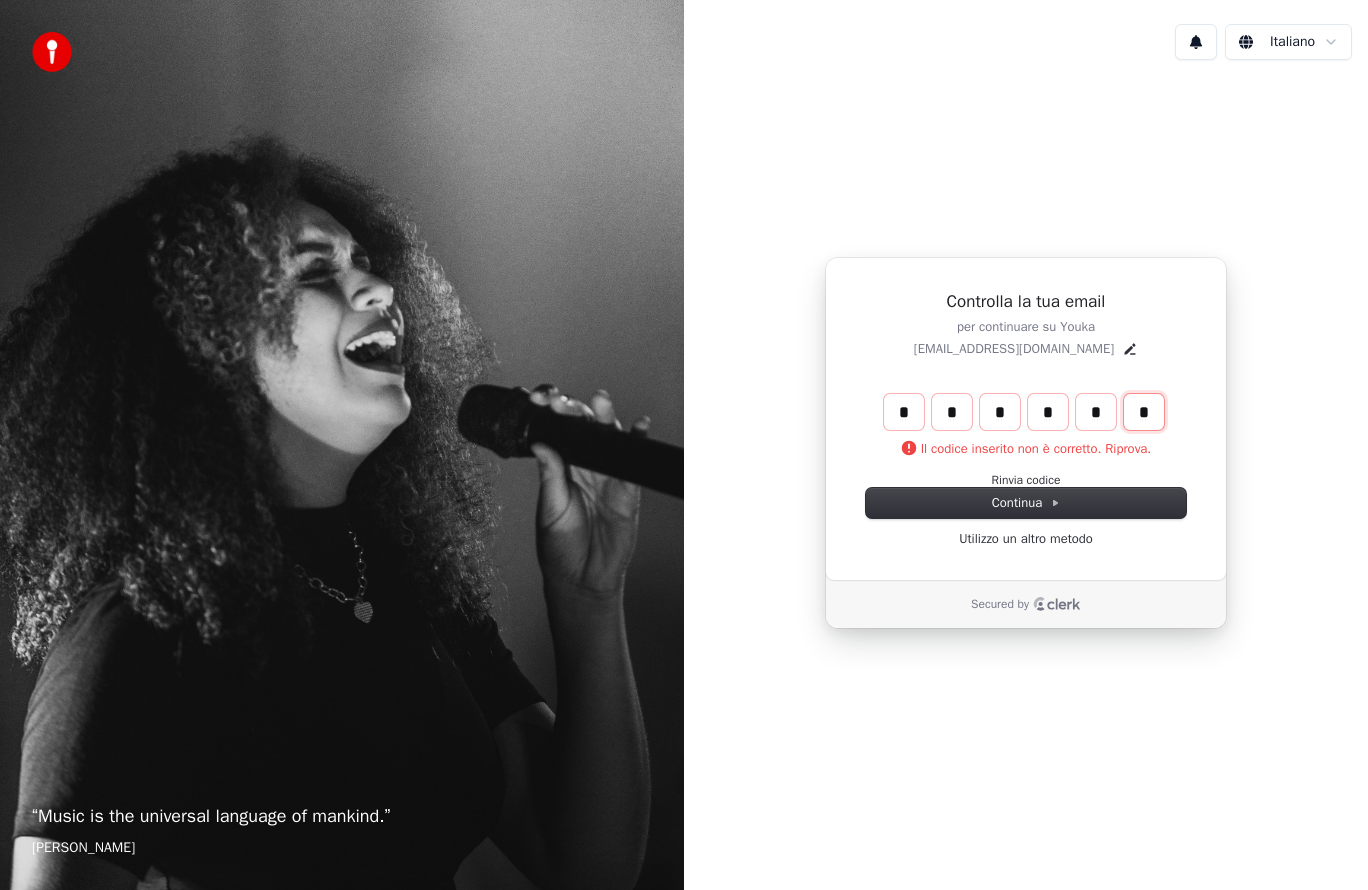 type on "*" 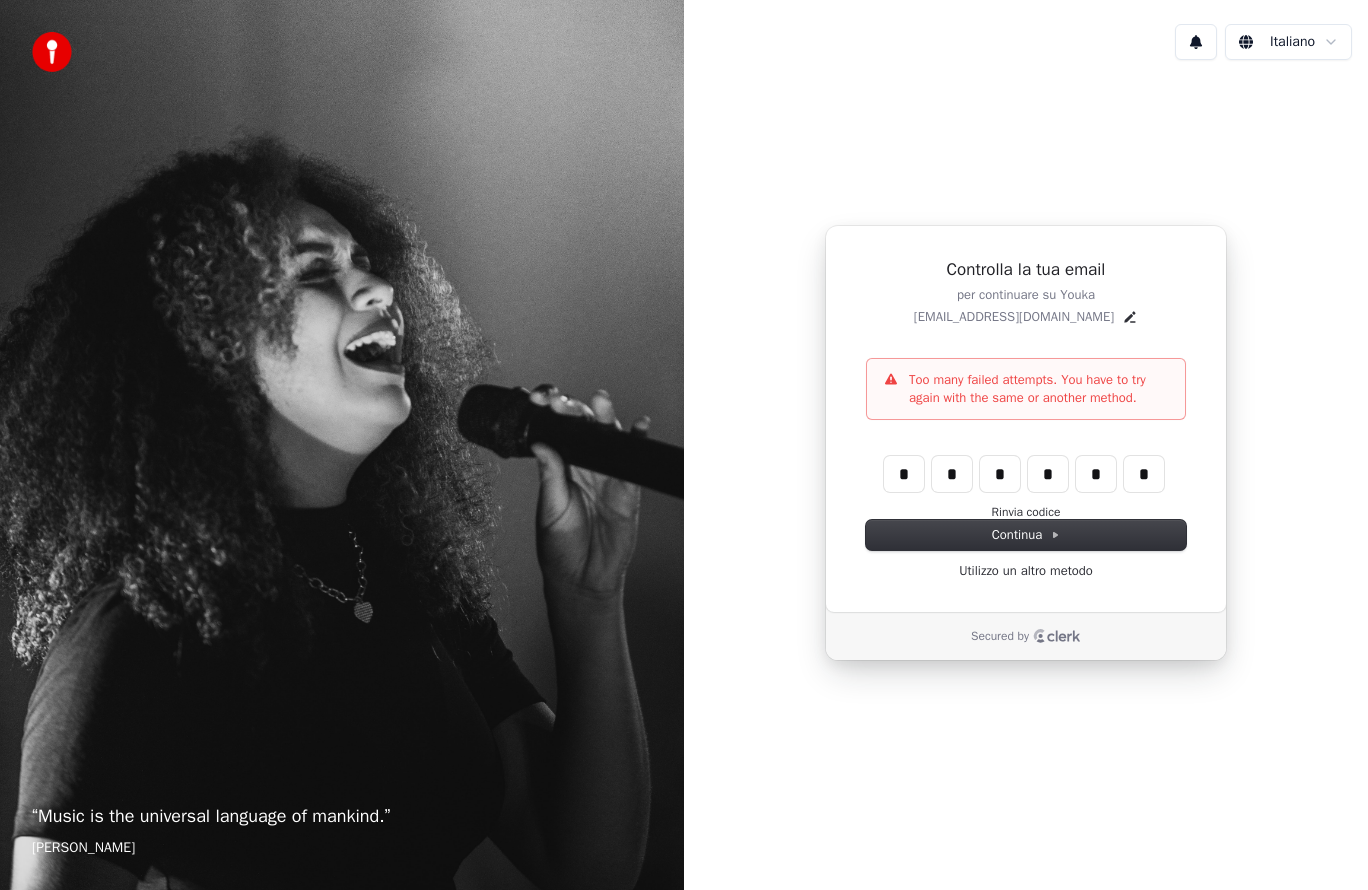 type 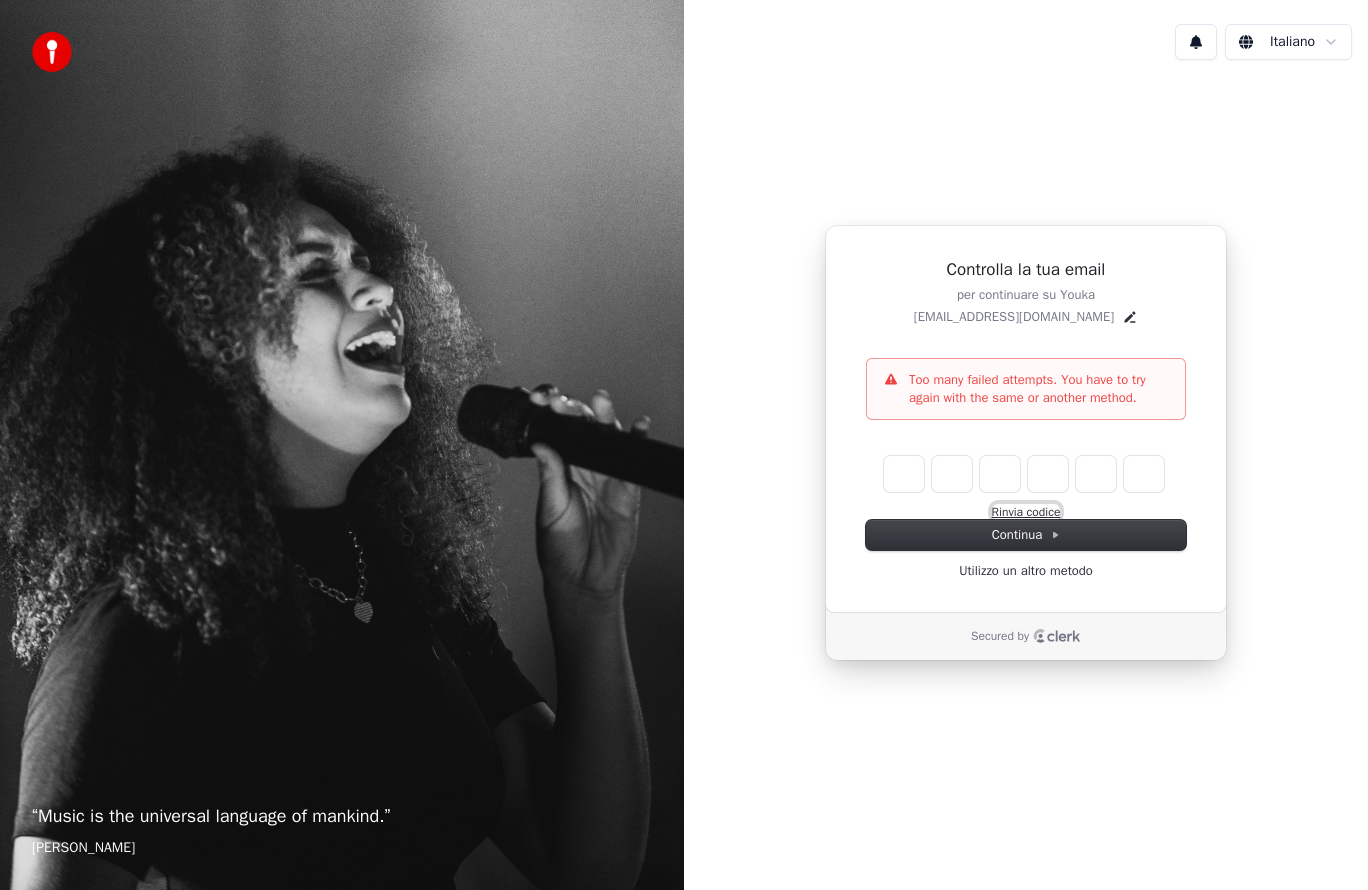 click on "Rinvia codice" at bounding box center [1026, 512] 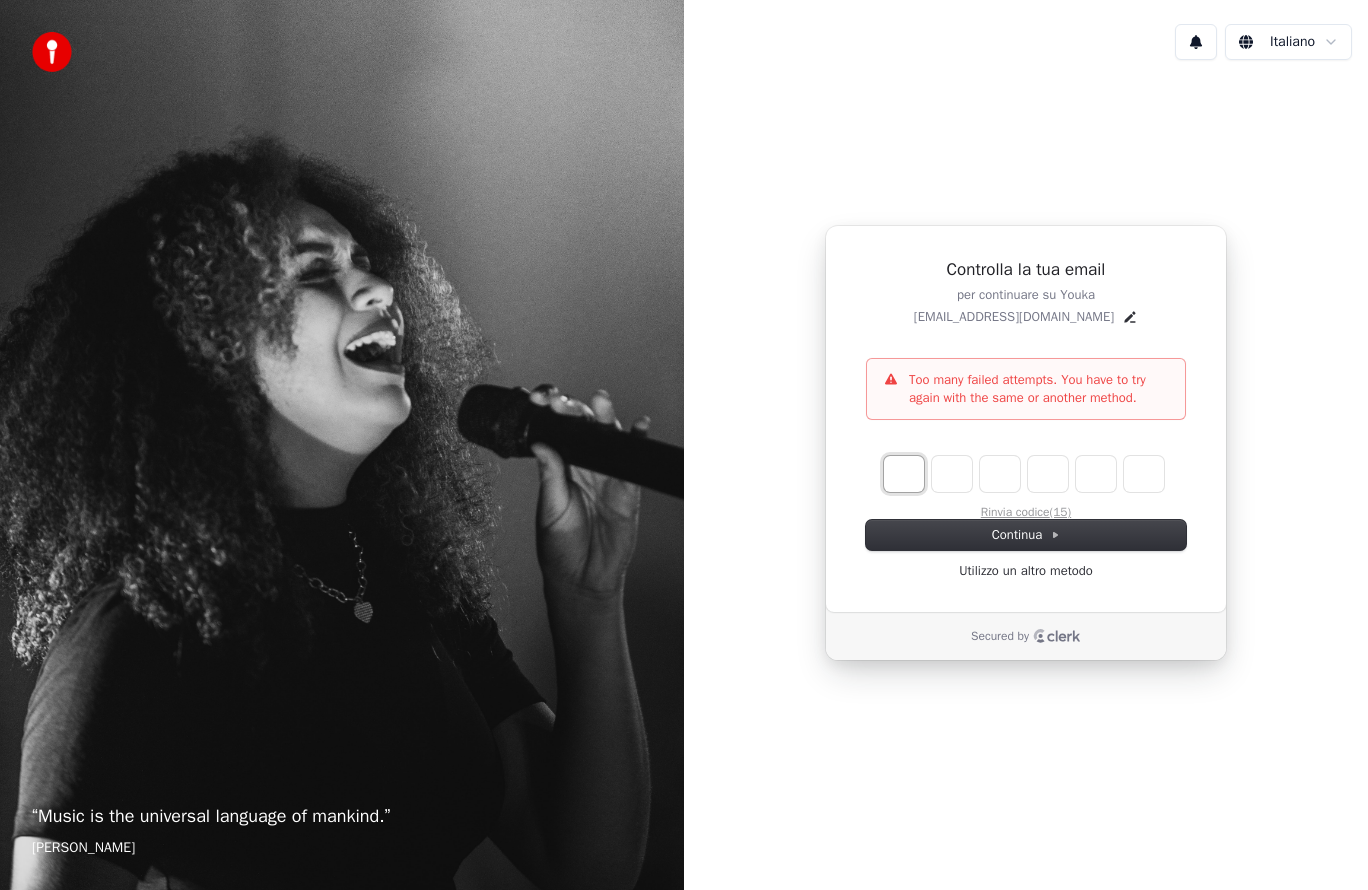 type on "*" 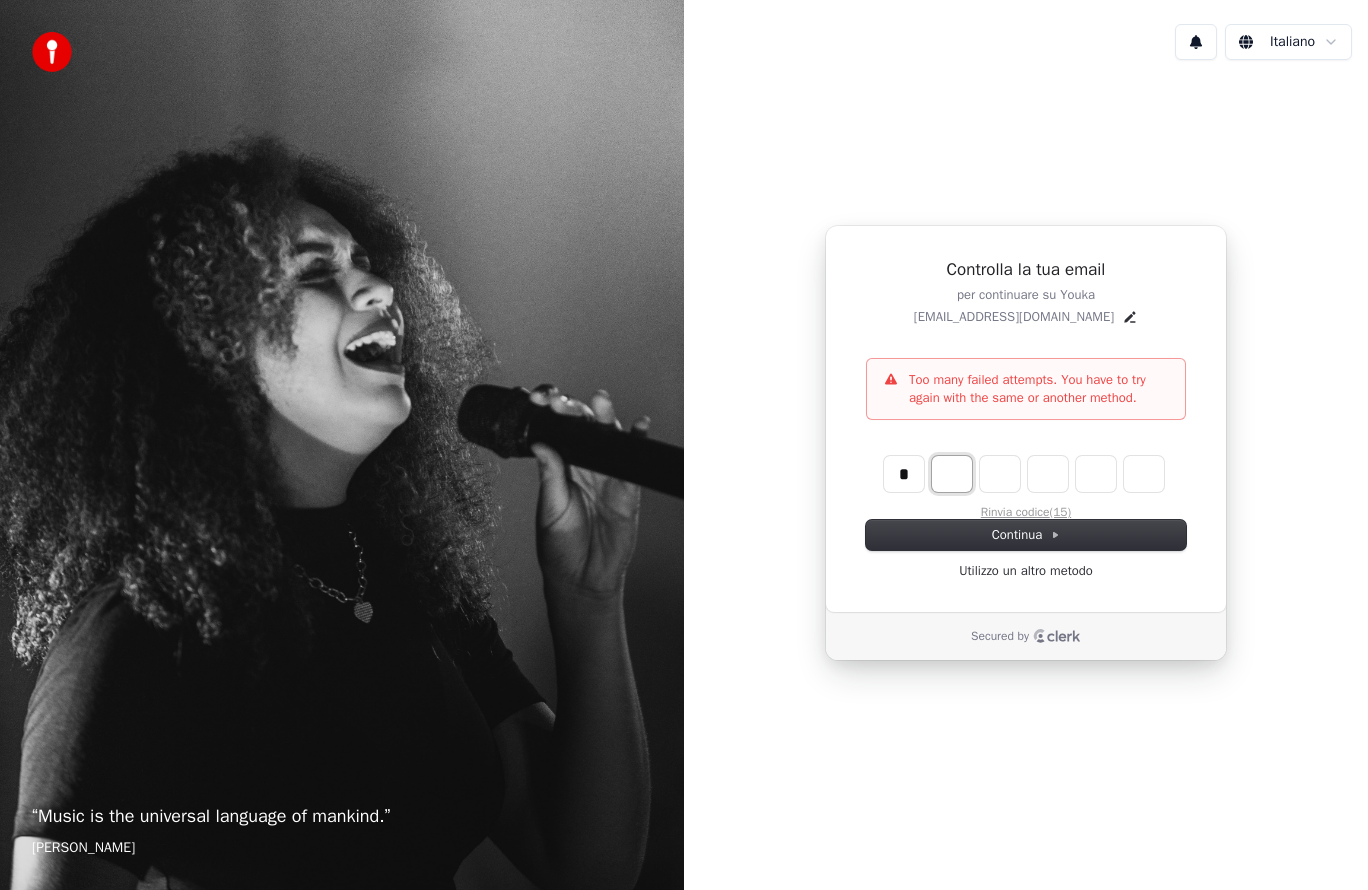 type on "*" 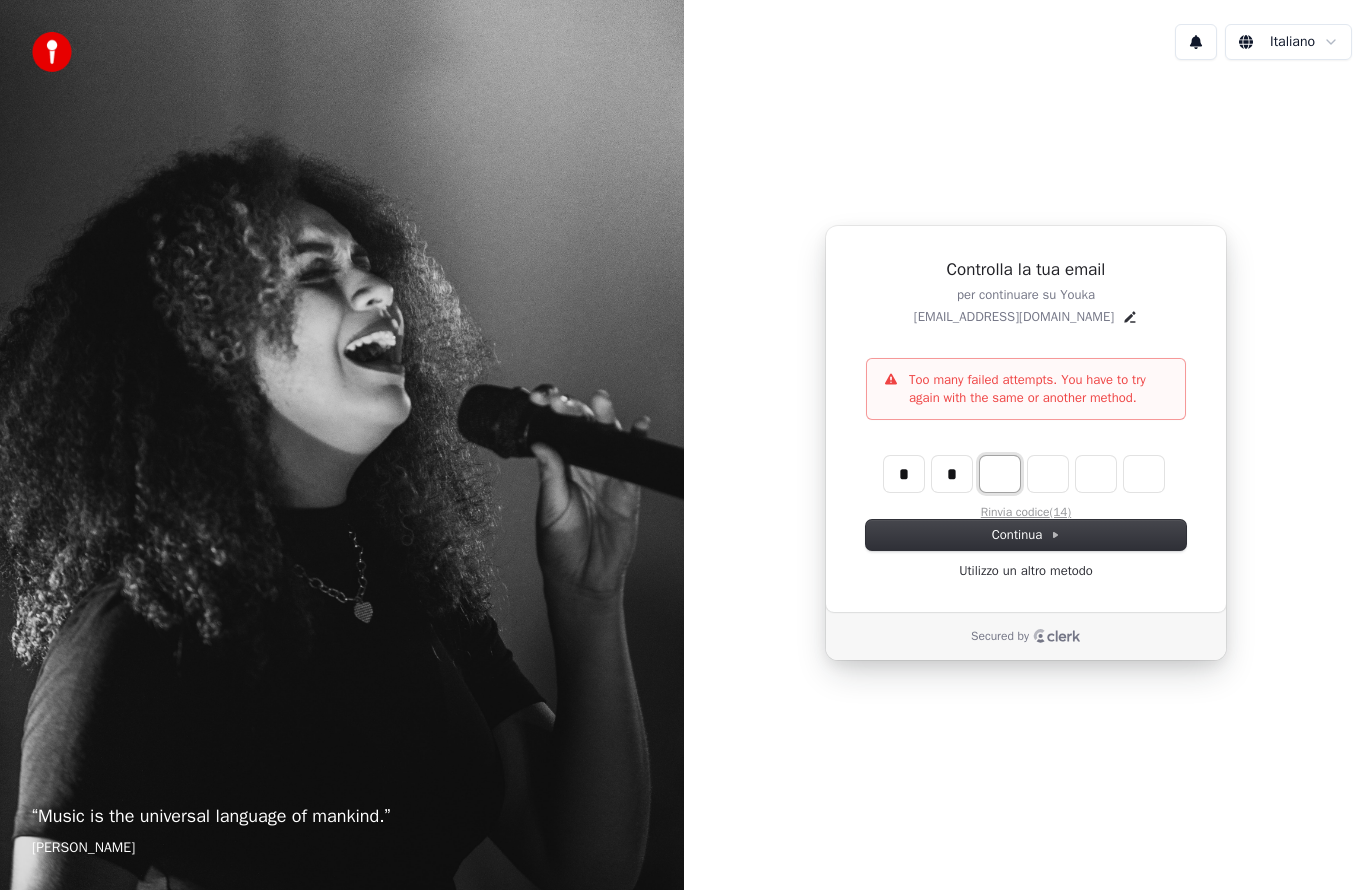 type on "*" 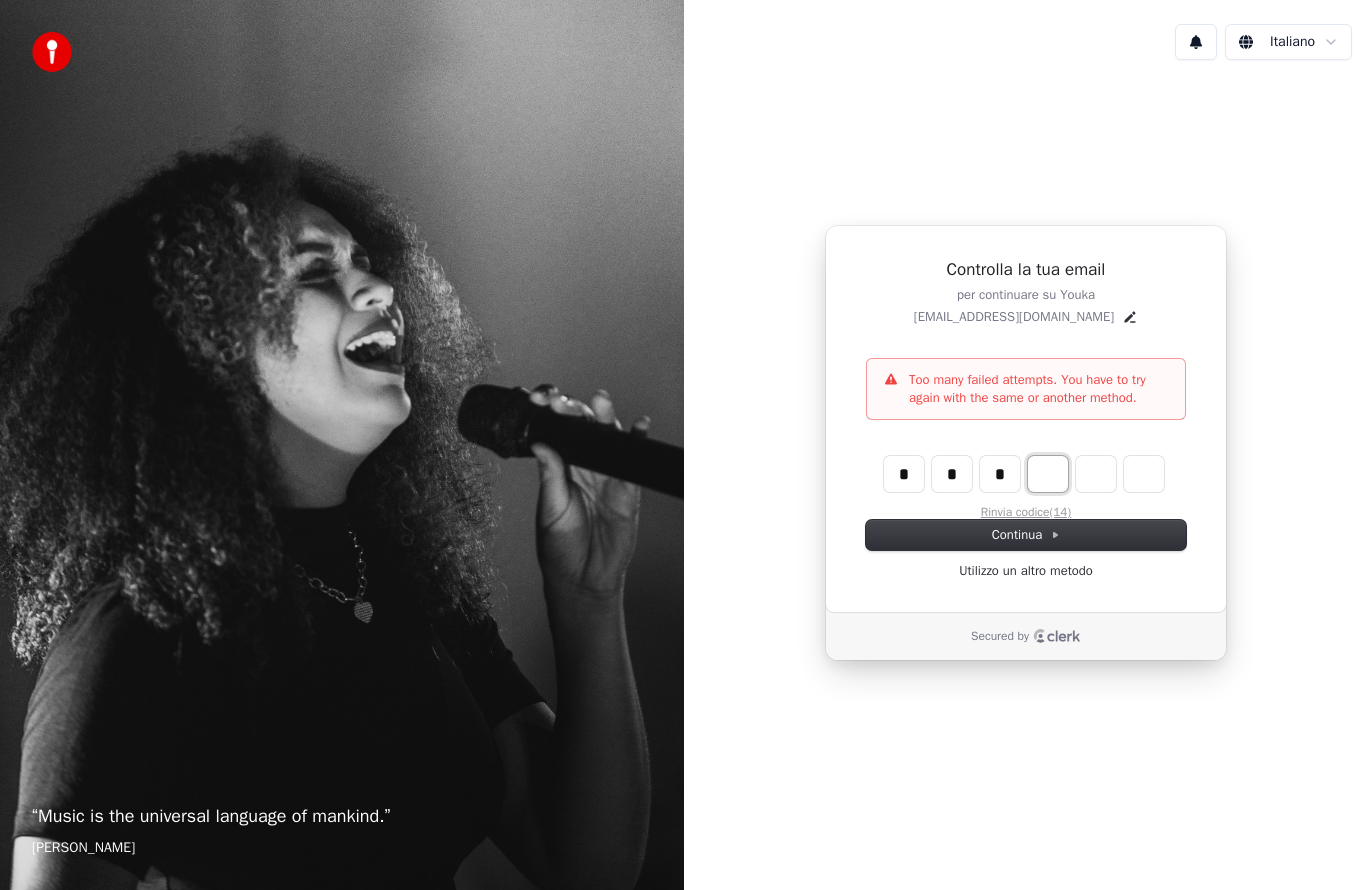 type on "*" 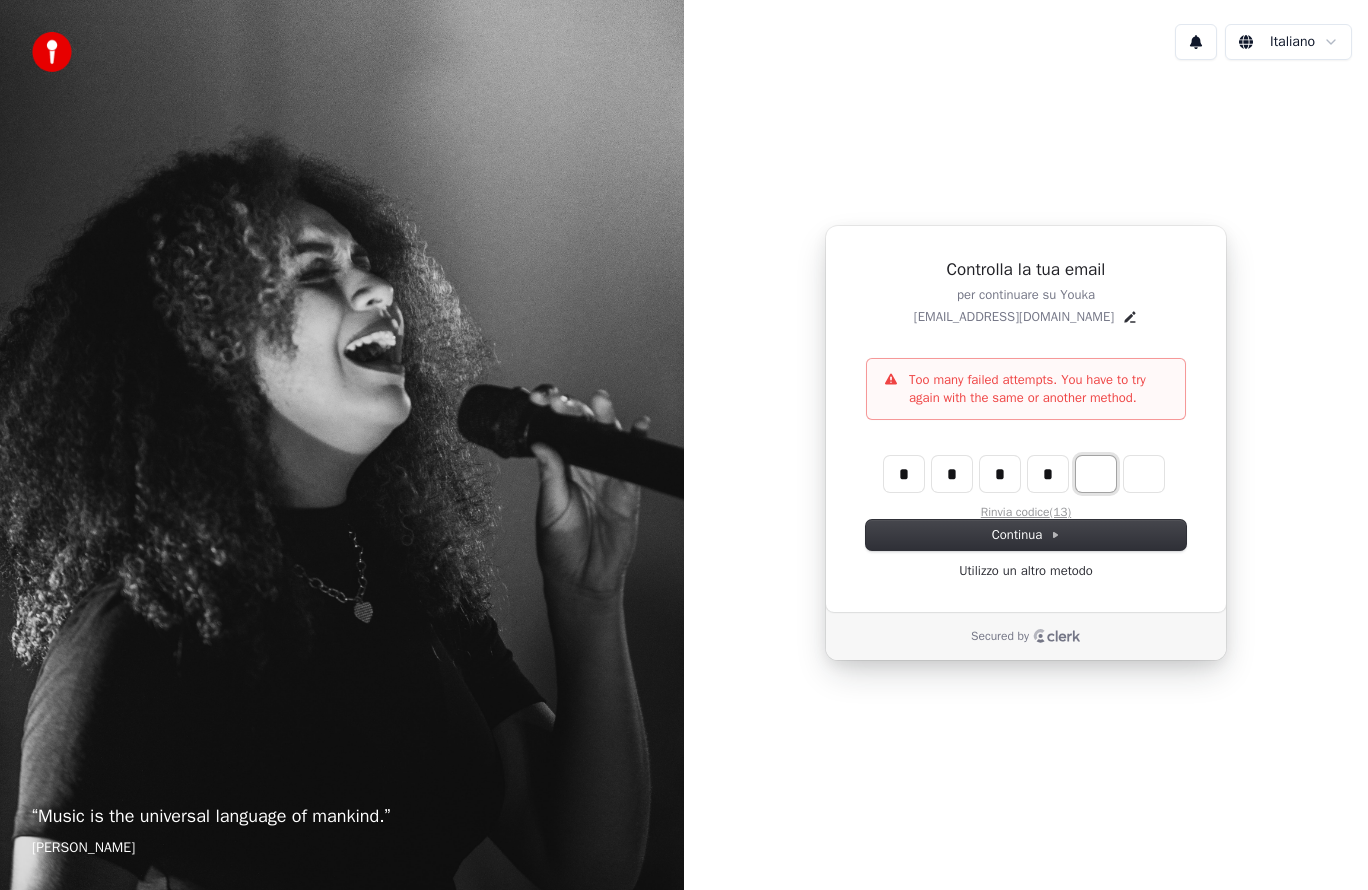 type on "*" 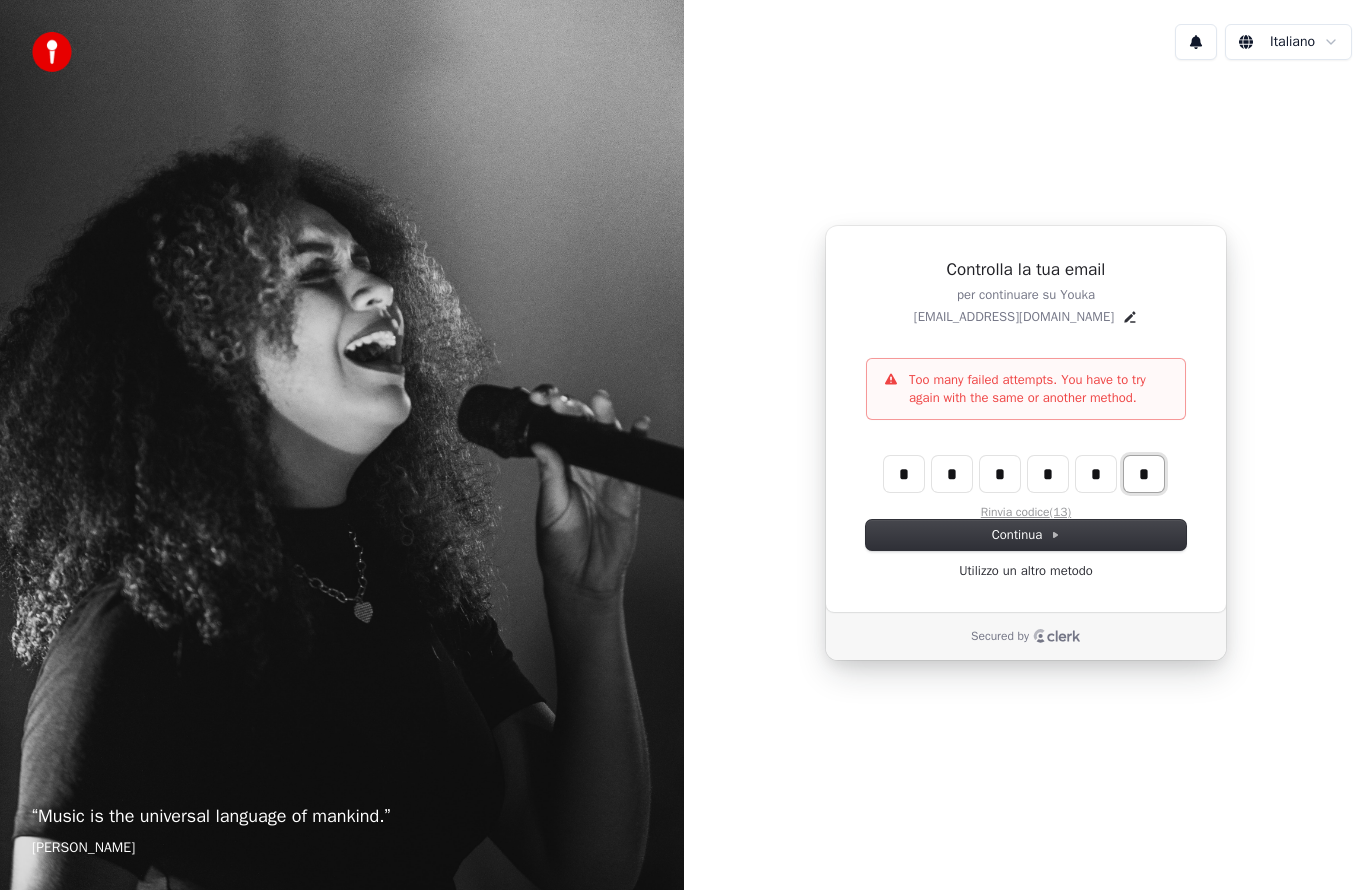 type on "*" 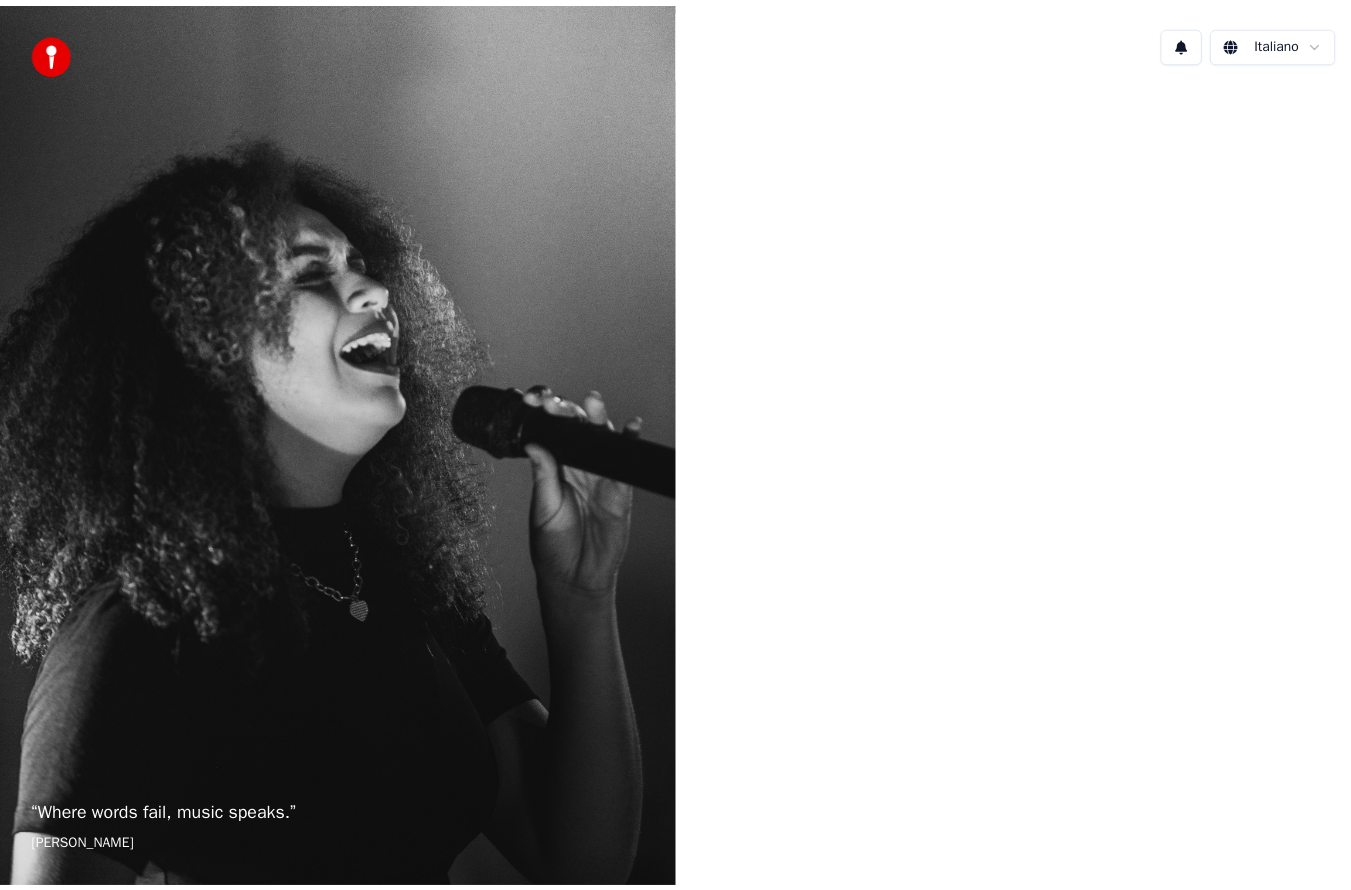 scroll, scrollTop: 0, scrollLeft: 0, axis: both 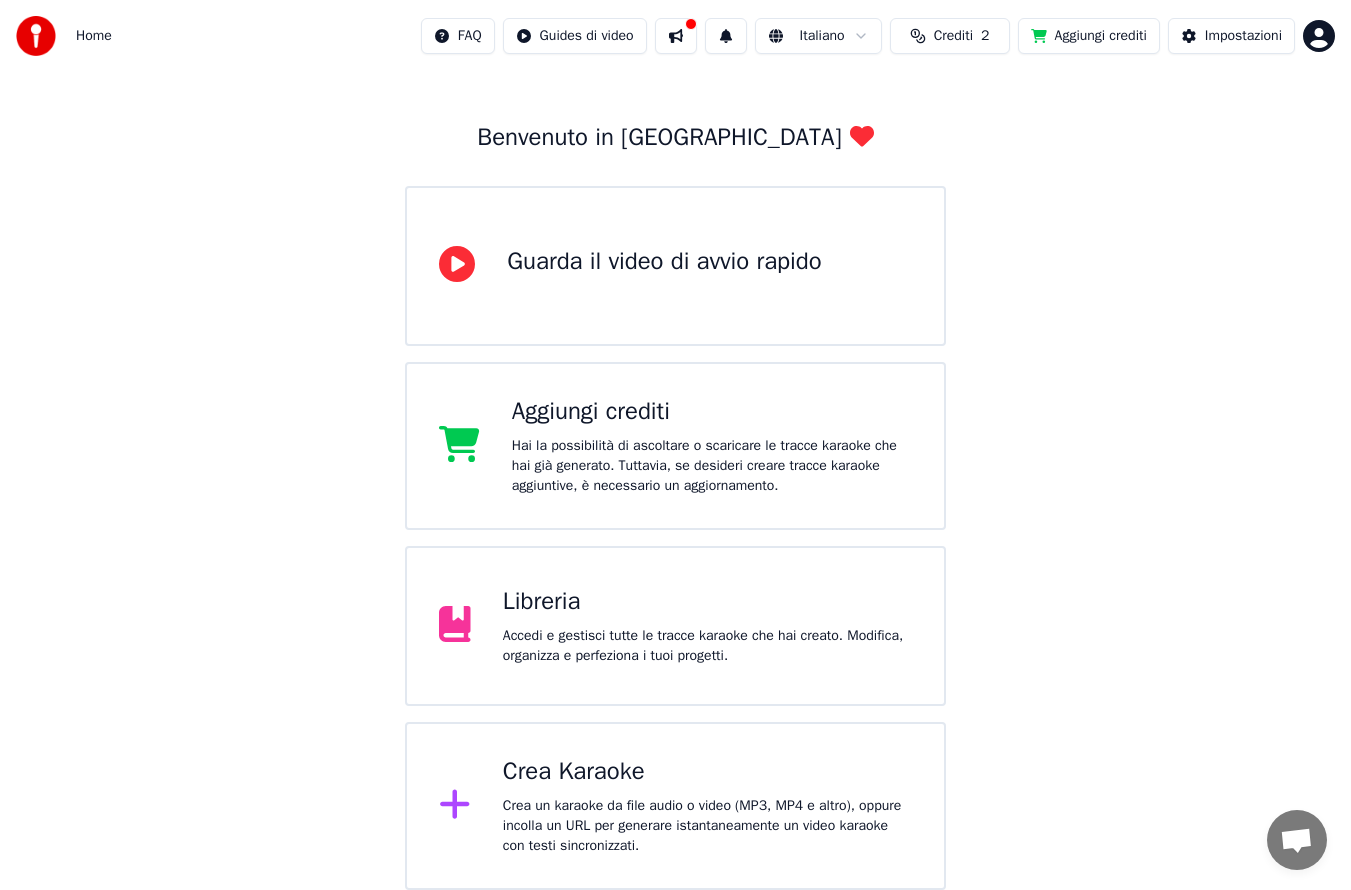 click on "Crea Karaoke Crea un karaoke da file audio o video (MP3, MP4 e altro), oppure incolla un URL per generare istantaneamente un video karaoke con testi sincronizzati." at bounding box center [707, 806] 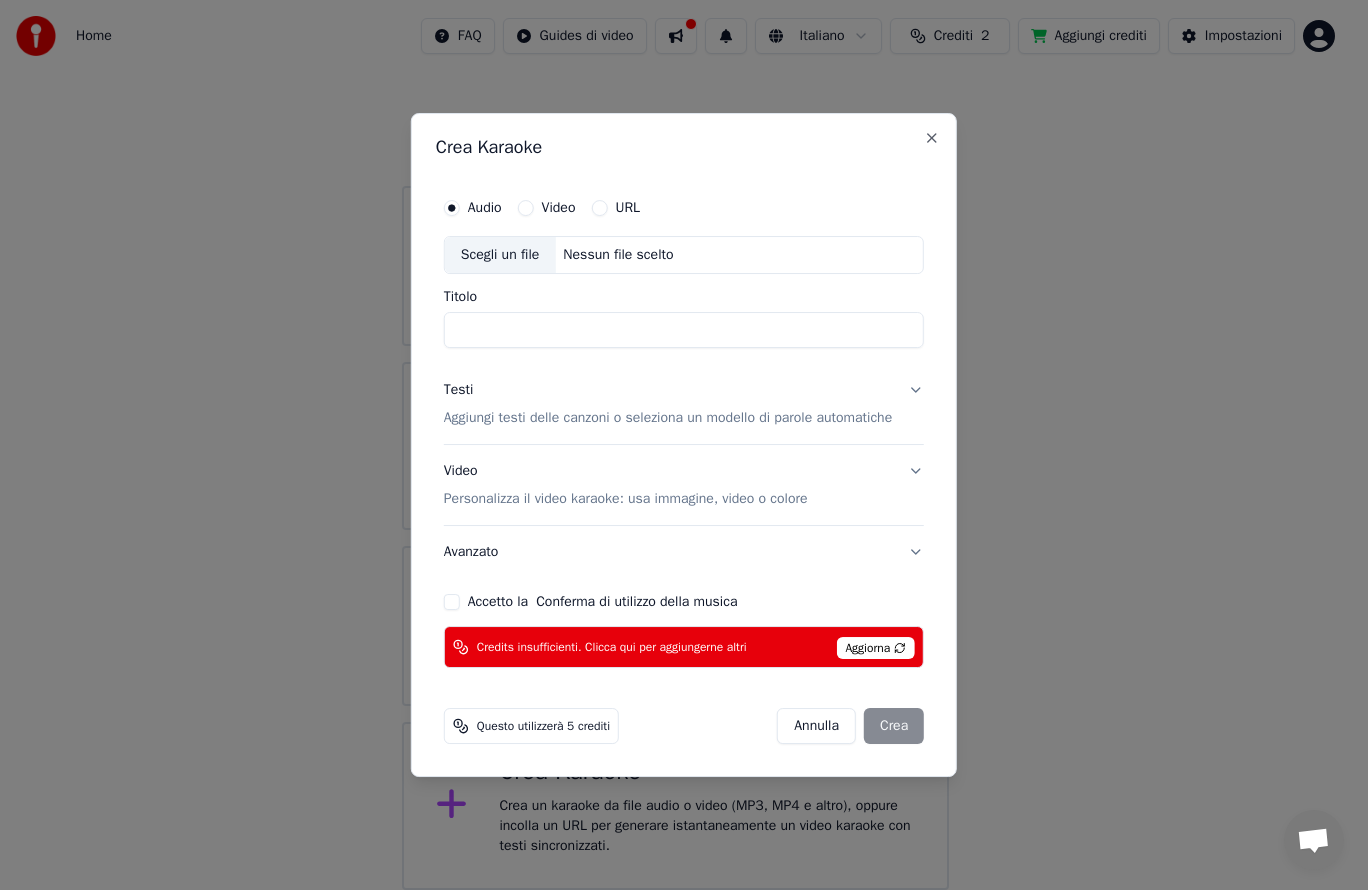 click on "Aggiorna" at bounding box center [875, 648] 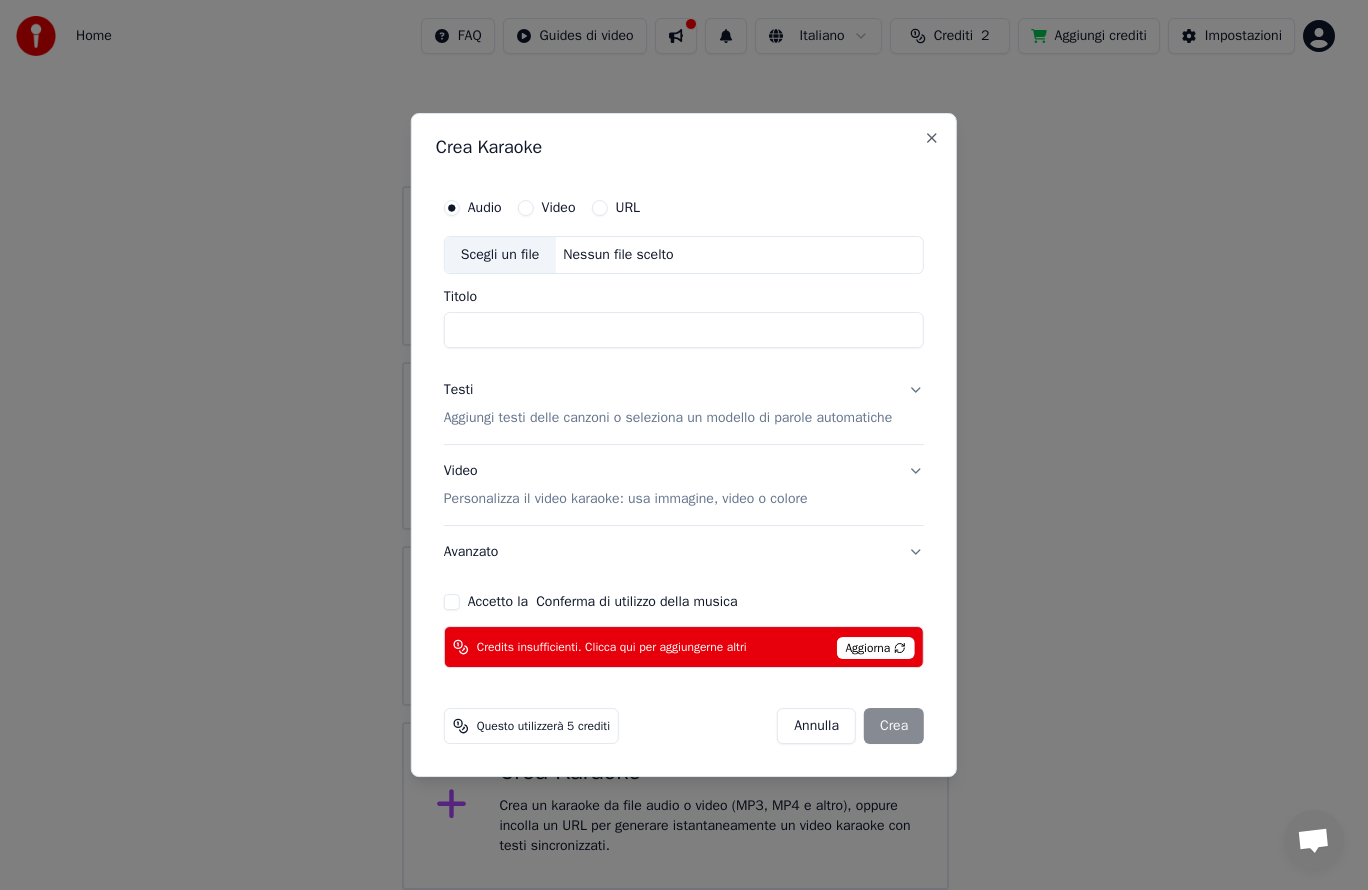 click on "Accetto la   Conferma di utilizzo della musica" at bounding box center [452, 602] 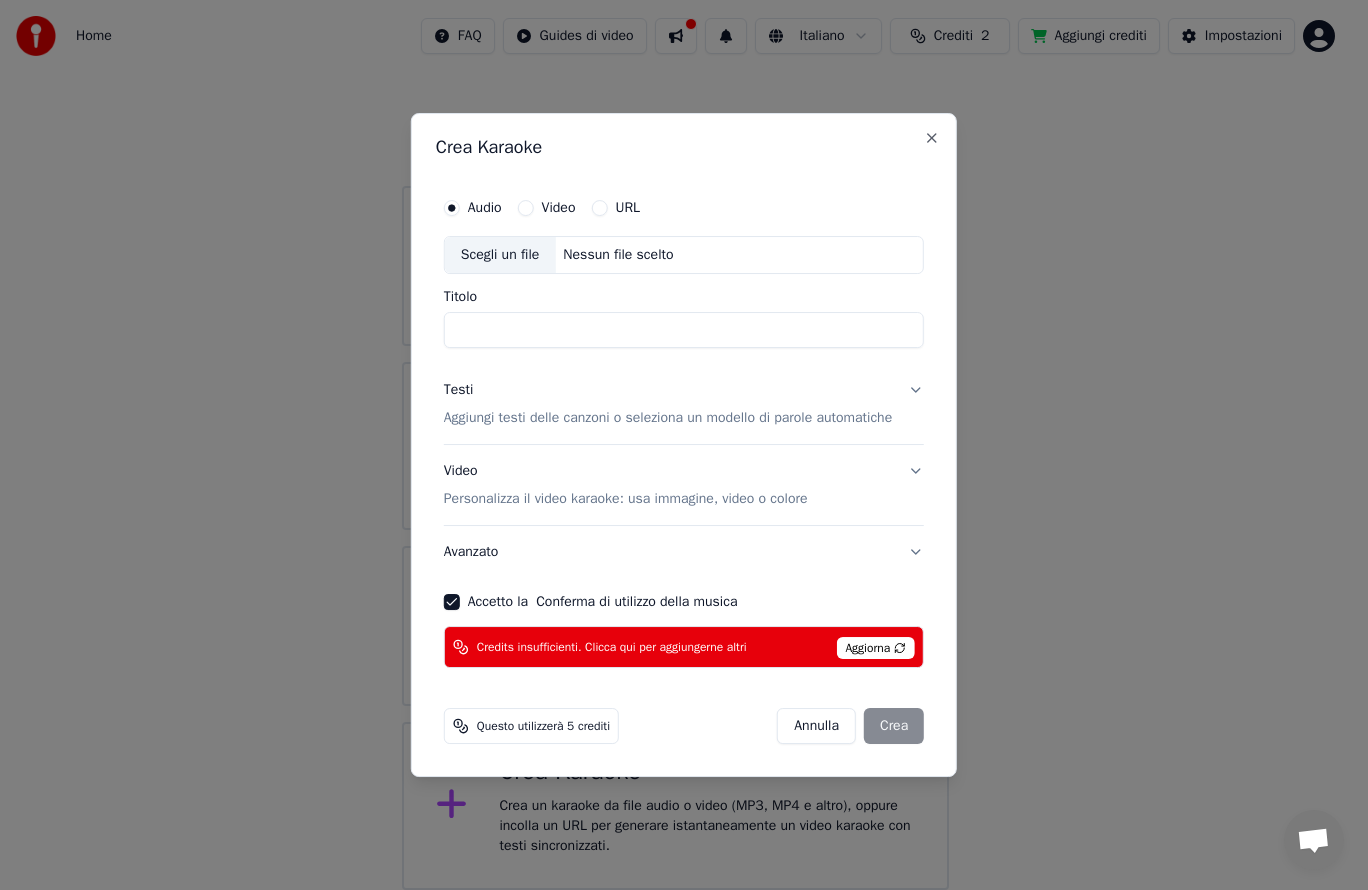 click on "Aggiorna" at bounding box center [875, 648] 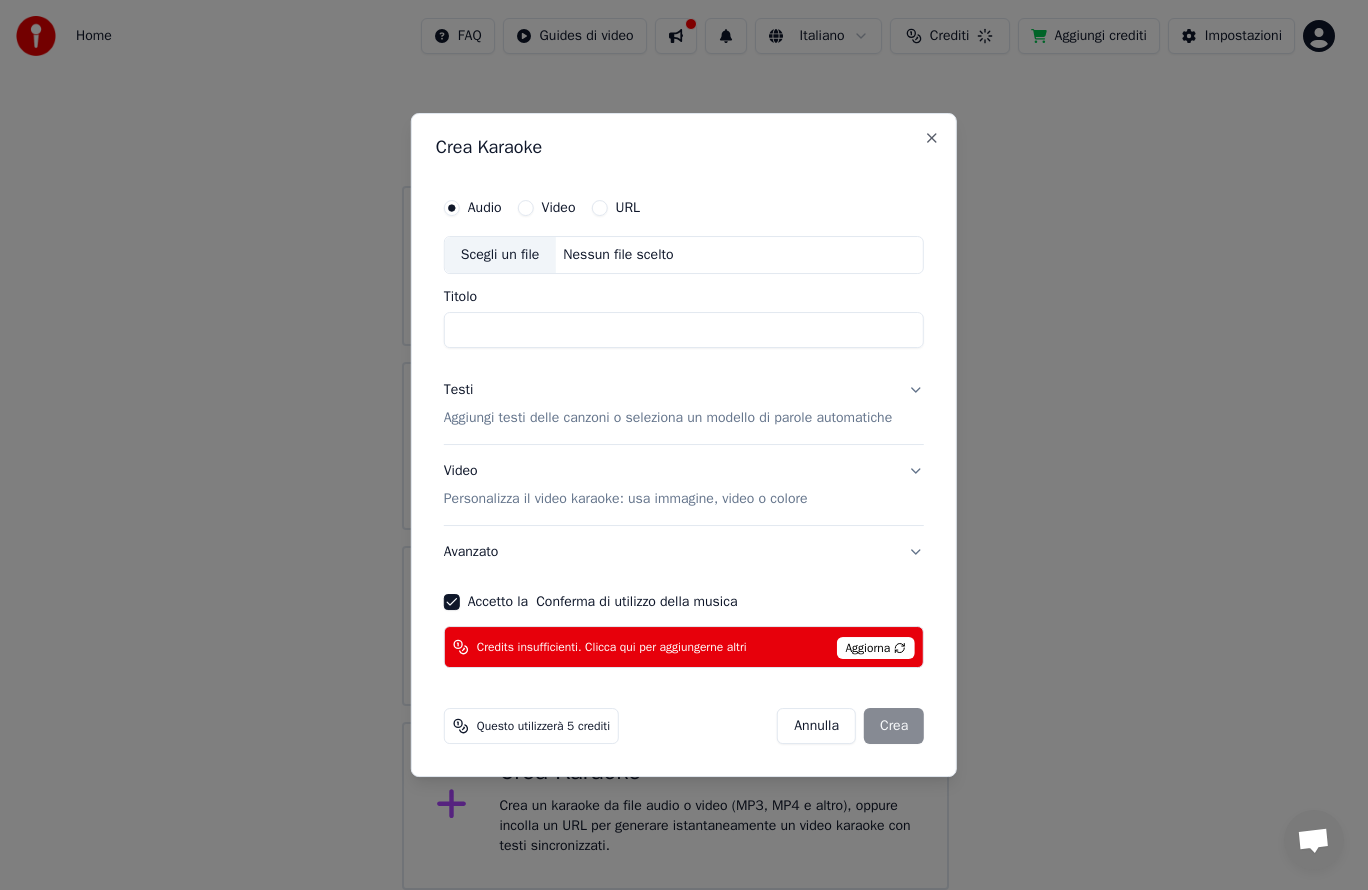 click on "Aggiorna" at bounding box center [875, 648] 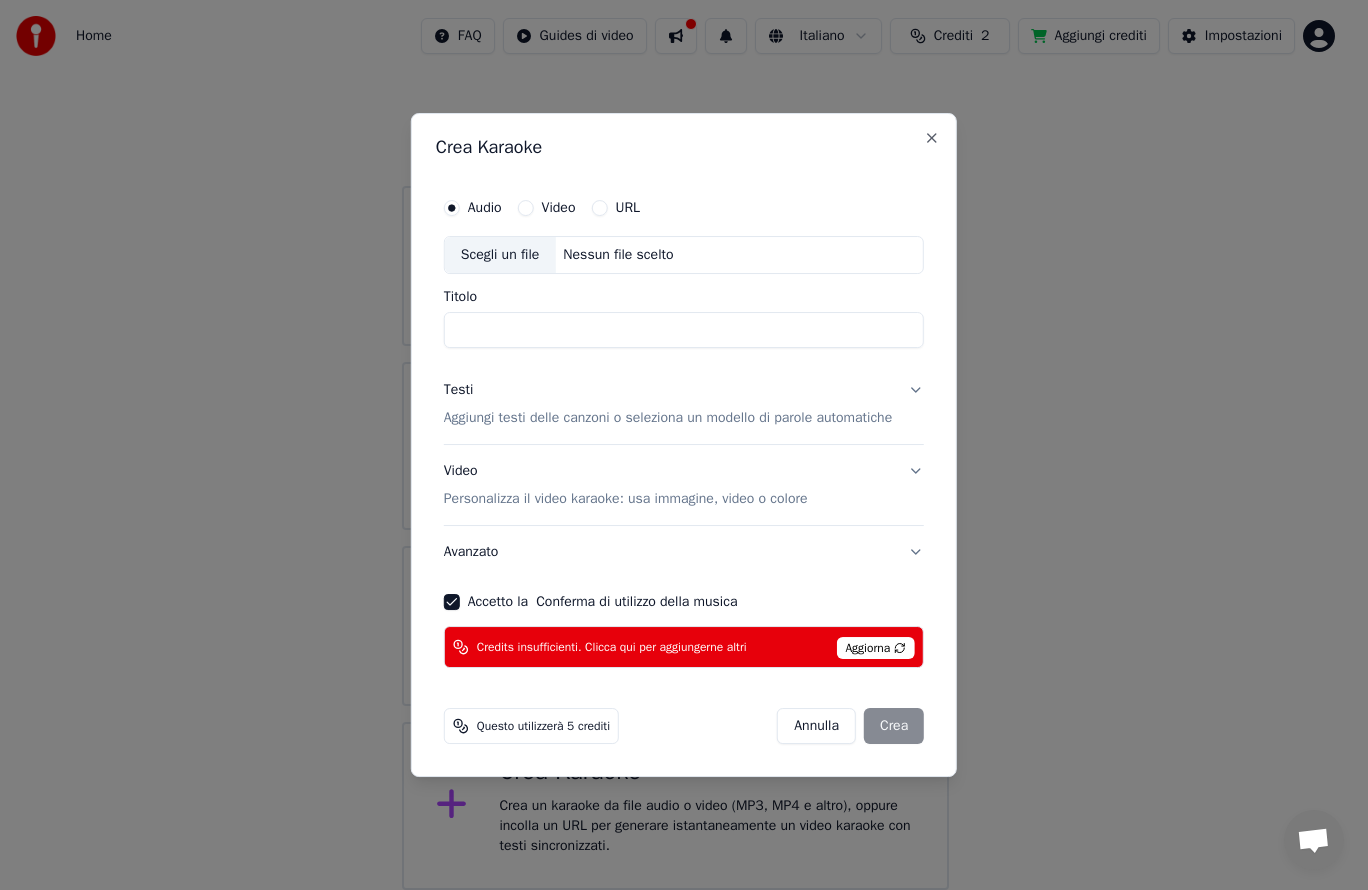 click on "Aggiorna" at bounding box center (875, 648) 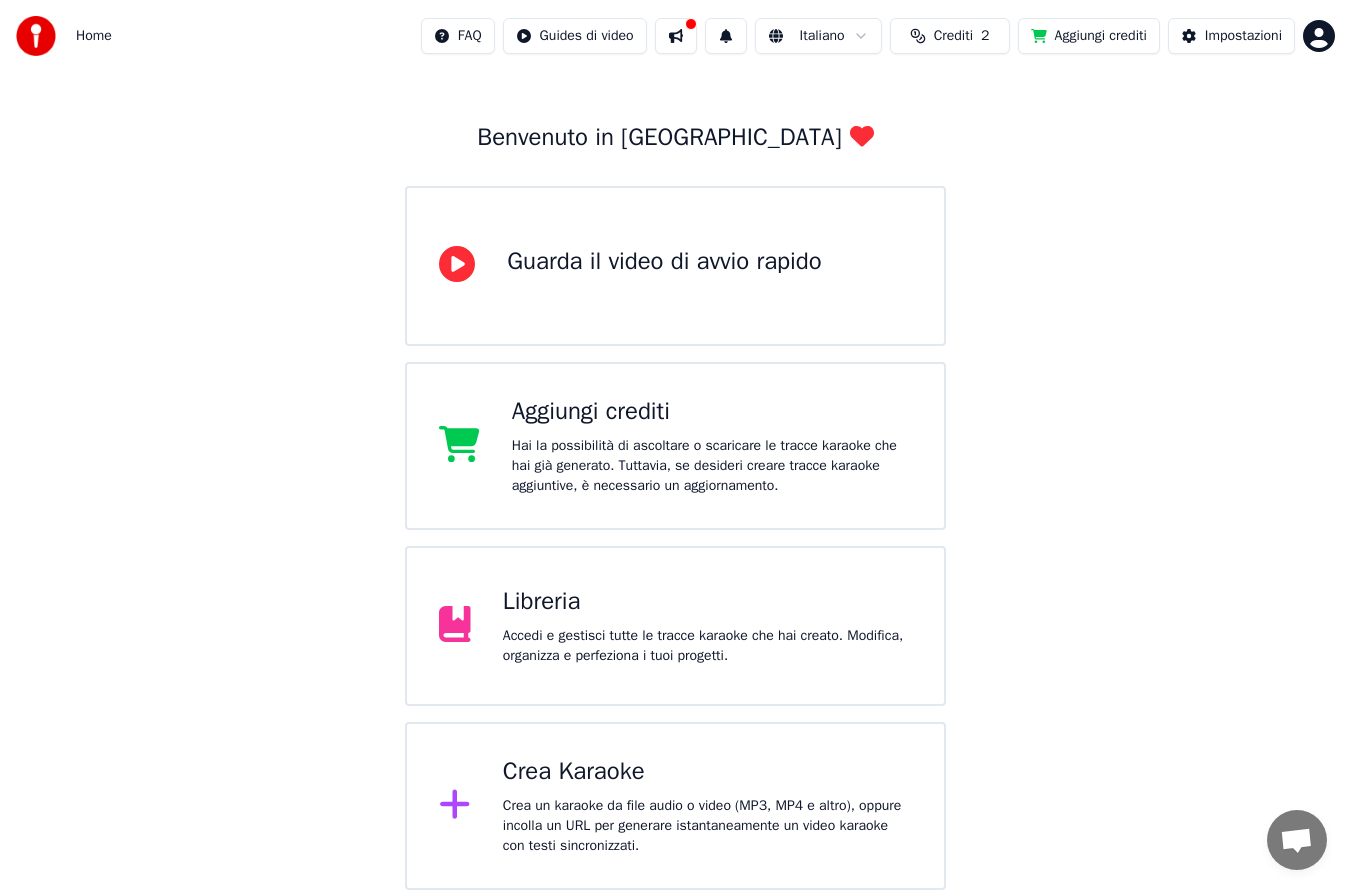 click on "Crediti 2" at bounding box center (950, 36) 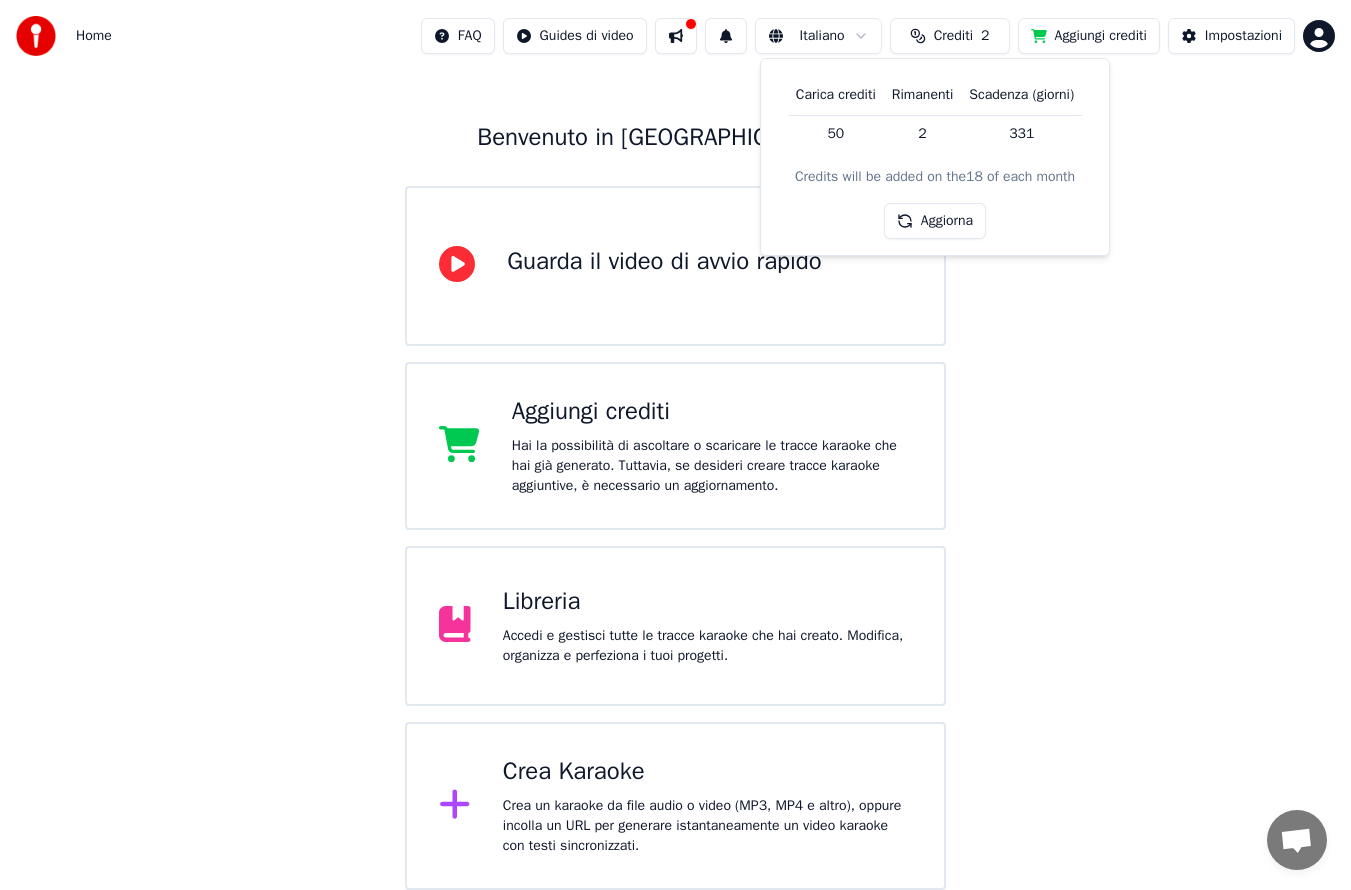 click on "Benvenuto in Youka Guarda il video di avvio rapido Aggiungi crediti Hai la possibilità di ascoltare o scaricare le tracce karaoke che hai già generato. Tuttavia, se desideri creare tracce karaoke aggiuntive, è necessario un aggiornamento. Libreria Accedi e gestisci tutte le tracce karaoke che hai creato. Modifica, organizza e perfeziona i tuoi progetti. Crea Karaoke Crea un karaoke da file audio o video (MP3, MP4 e altro), oppure incolla un URL per generare istantaneamente un video karaoke con testi sincronizzati." at bounding box center [675, 446] 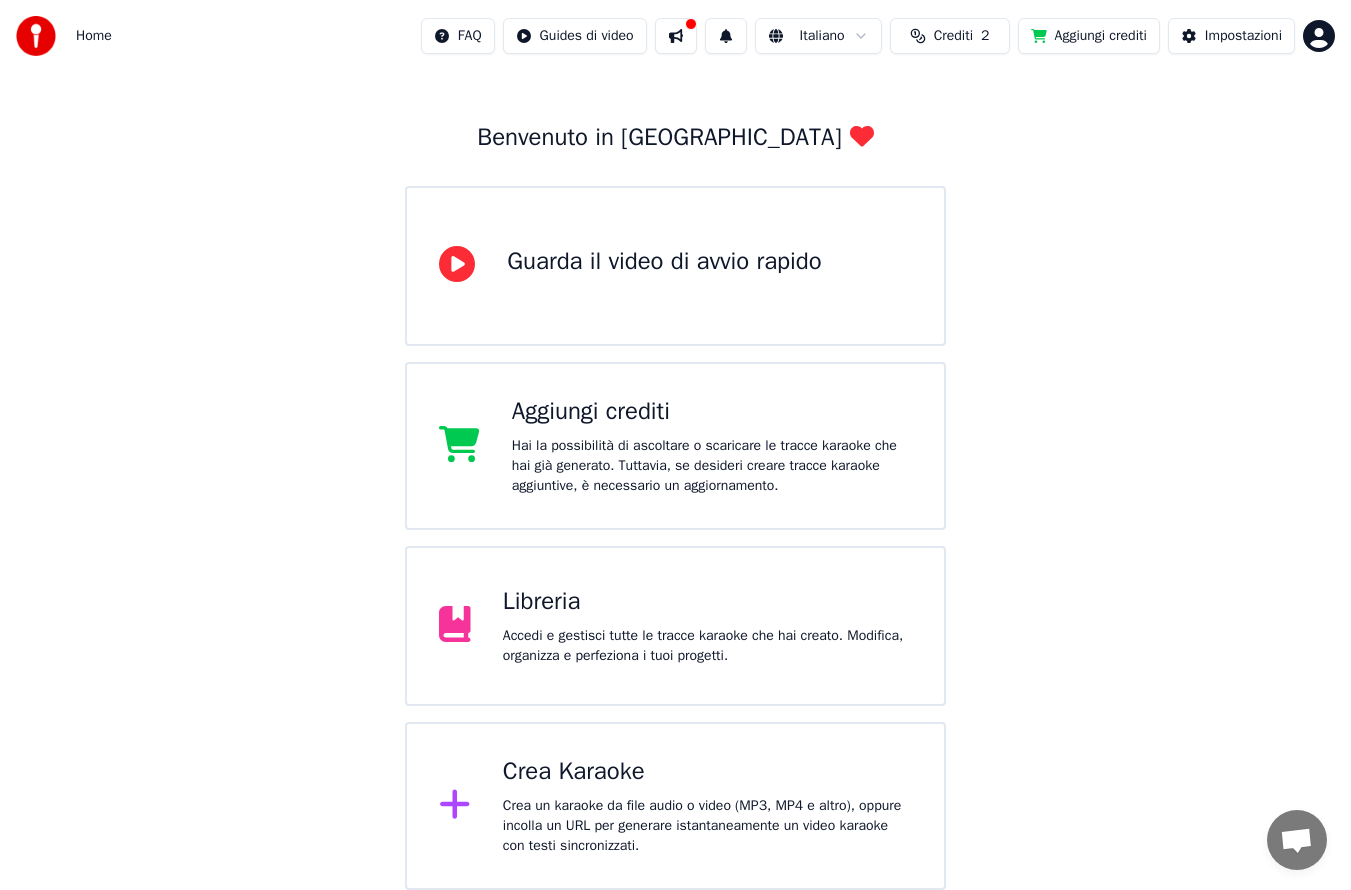 click on "Aggiungi crediti" at bounding box center (1089, 36) 